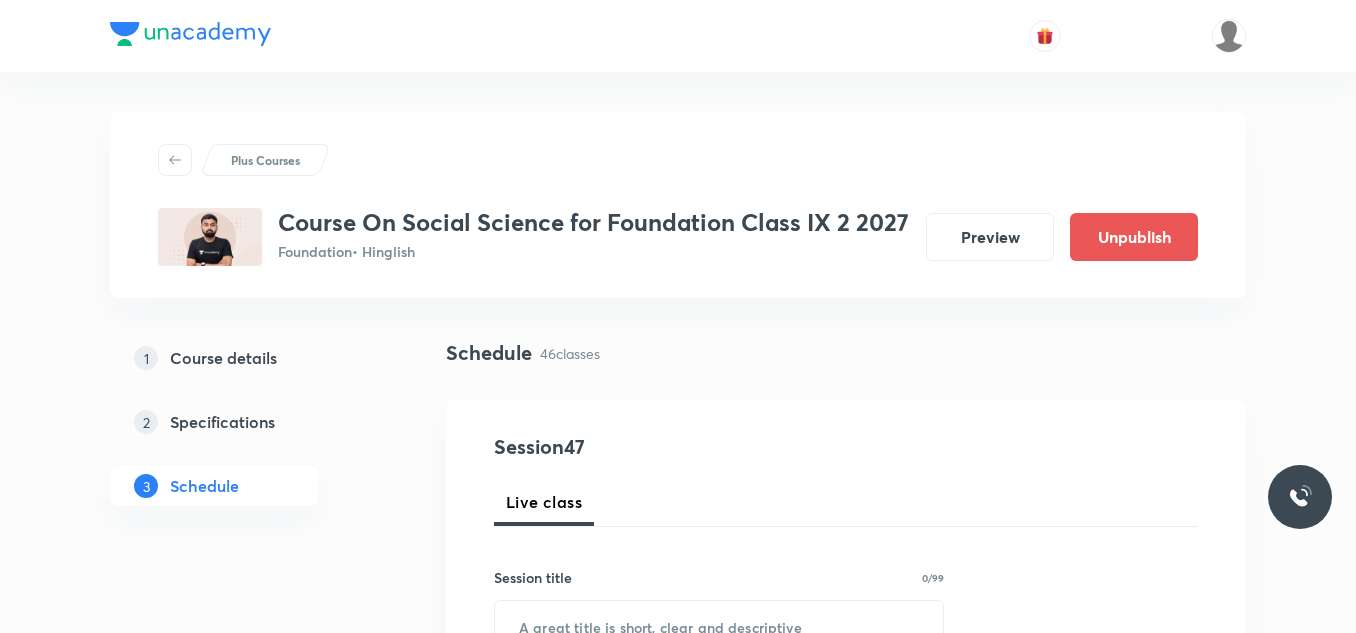 scroll, scrollTop: 0, scrollLeft: 0, axis: both 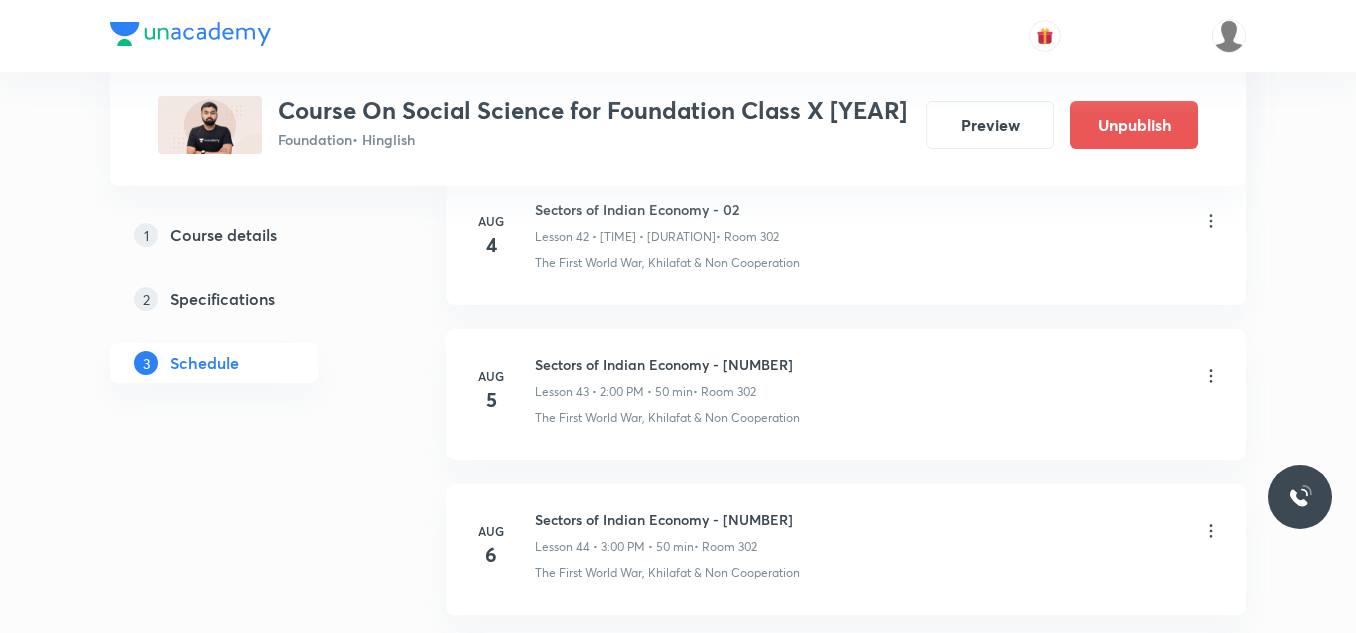 click 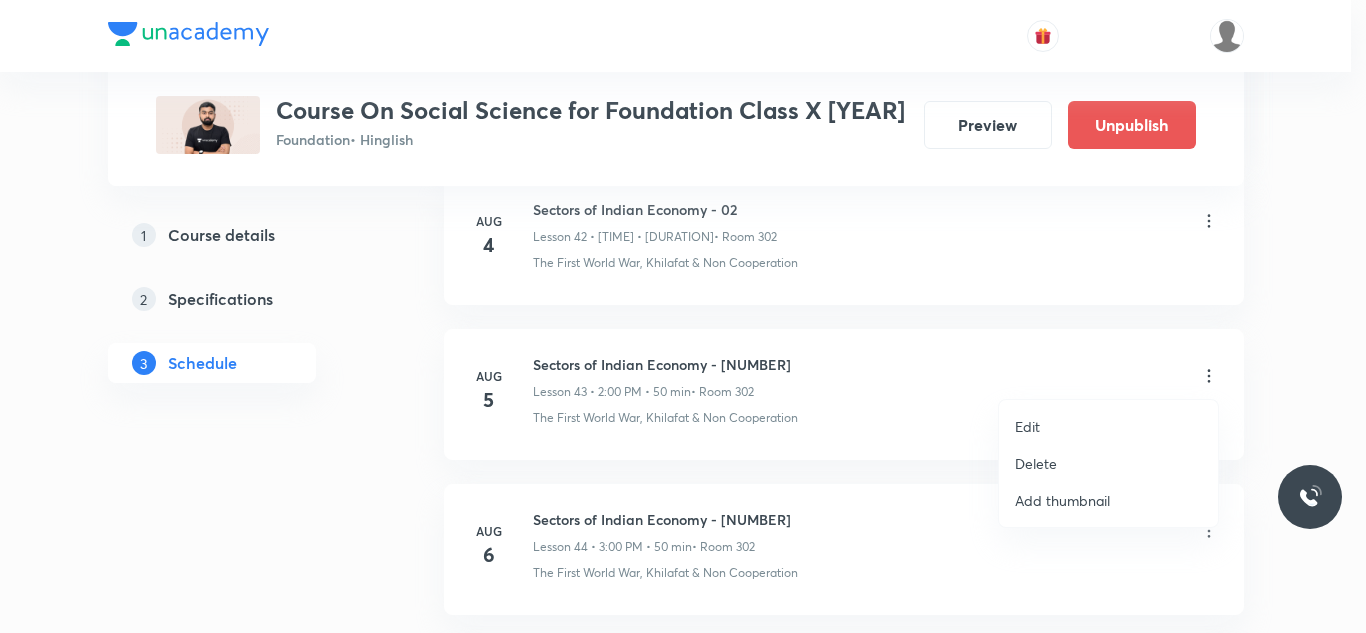 click on "Edit" at bounding box center (1108, 426) 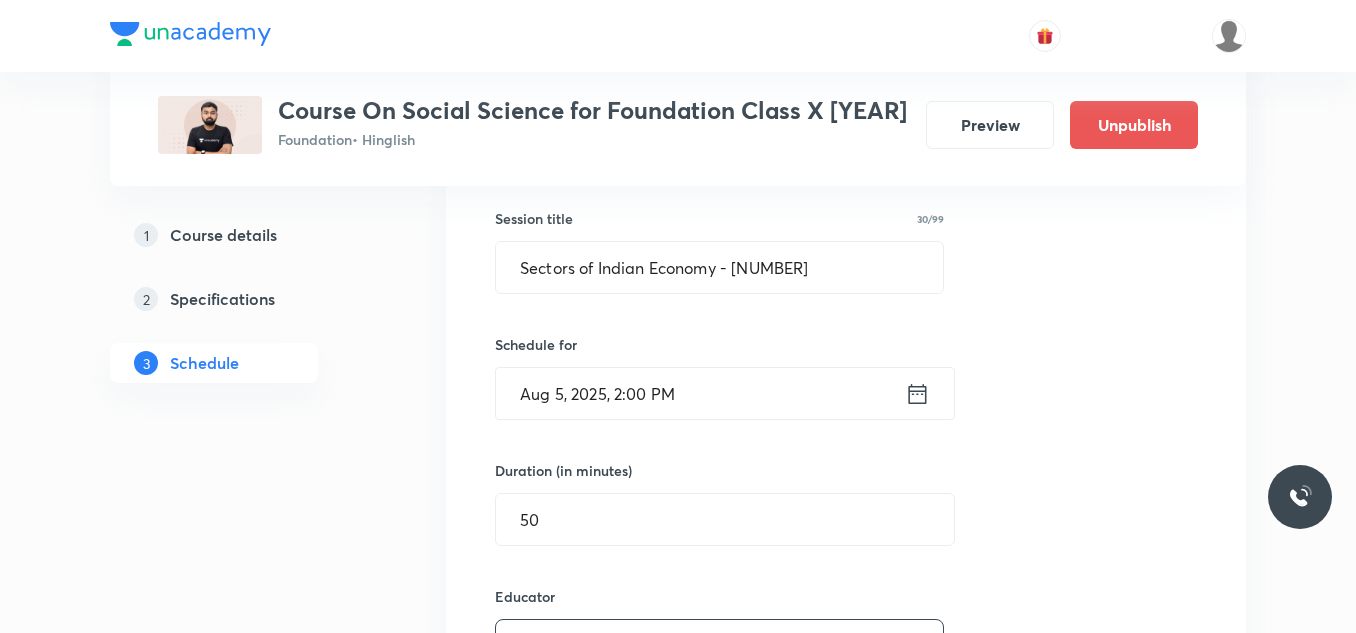 scroll, scrollTop: 6865, scrollLeft: 0, axis: vertical 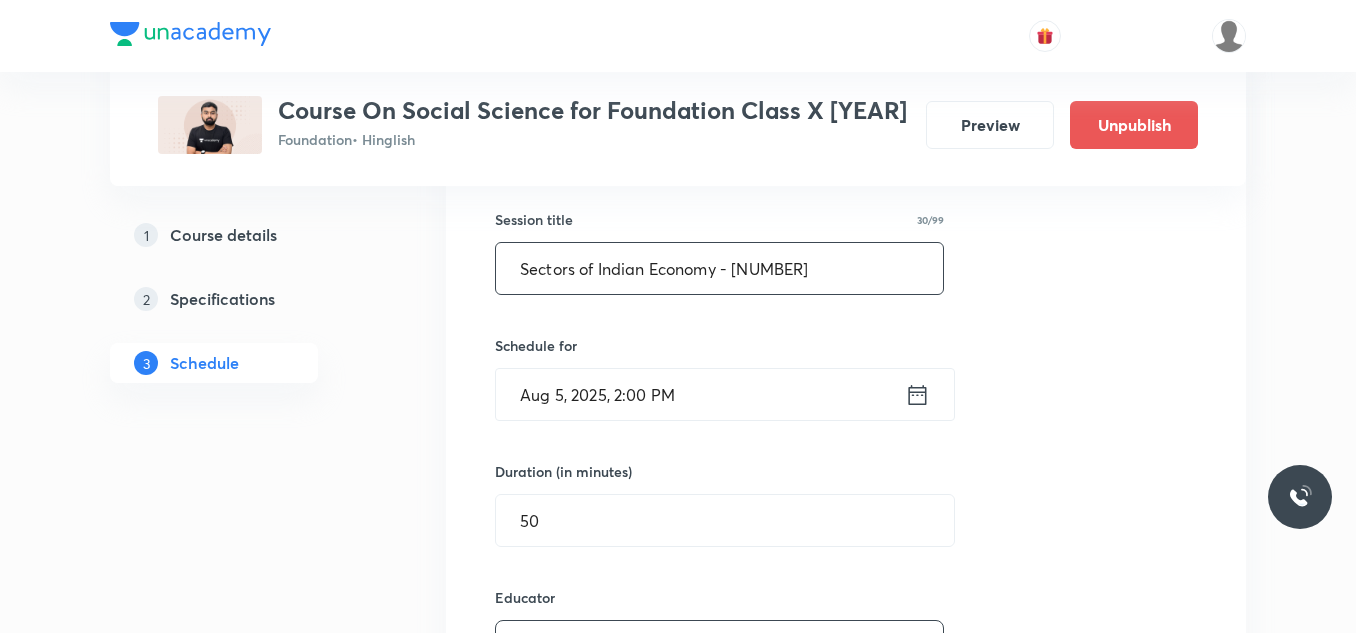 click on "Sectors of Indian Economy - 03" at bounding box center (719, 268) 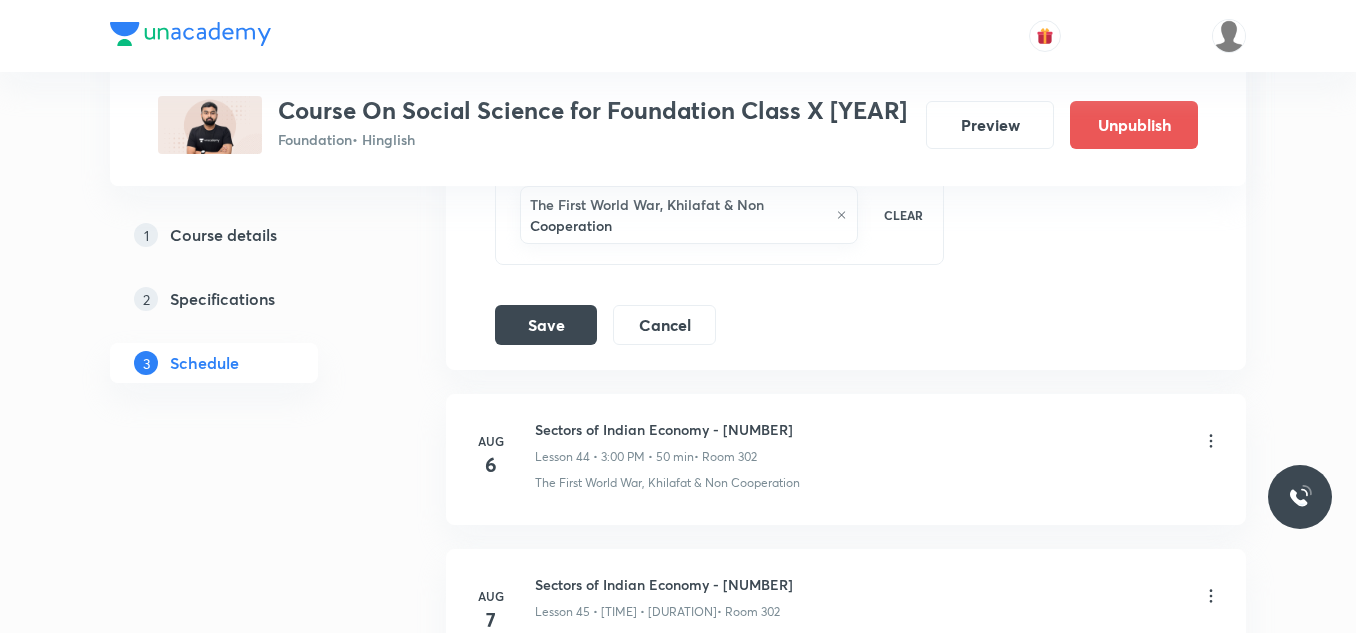 scroll, scrollTop: 7719, scrollLeft: 0, axis: vertical 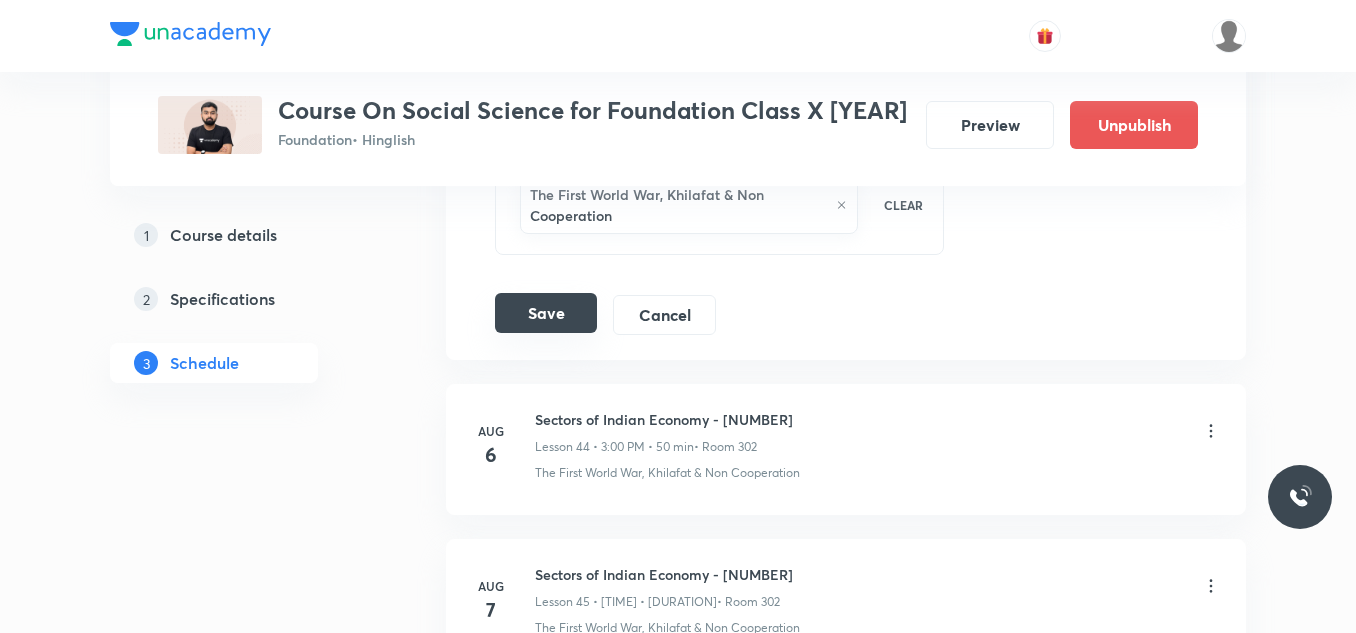 type on "Sectors of Indian Economy - 02" 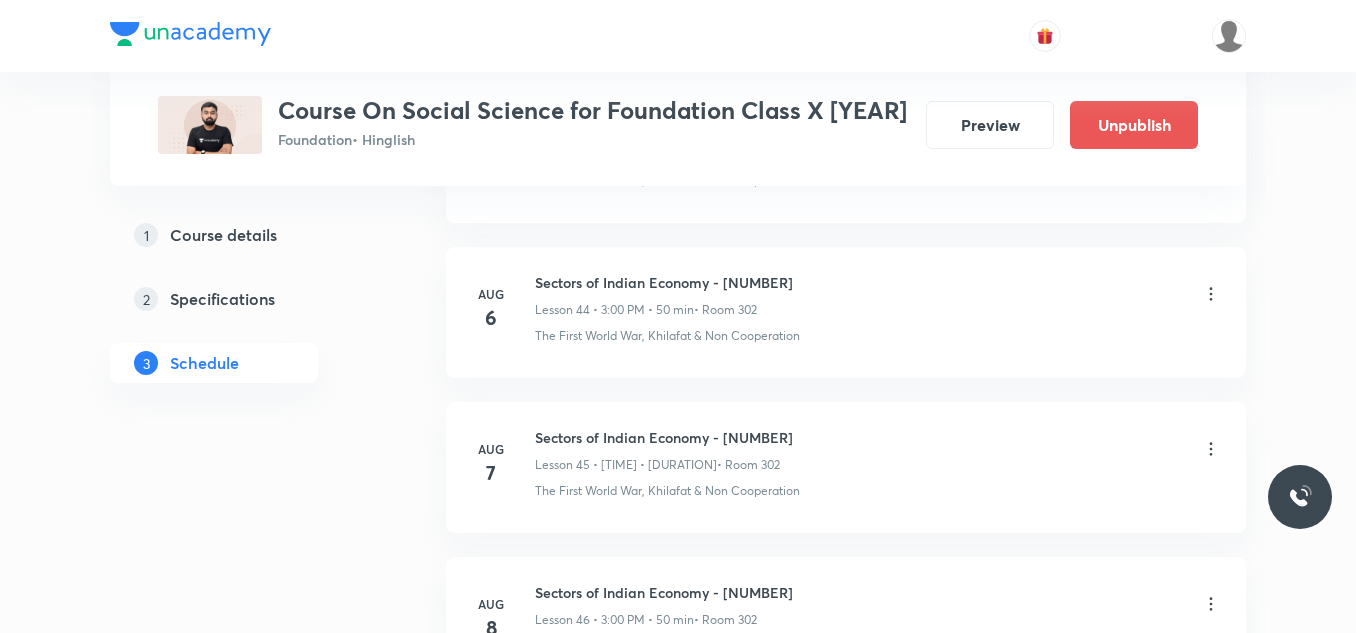 scroll, scrollTop: 6940, scrollLeft: 0, axis: vertical 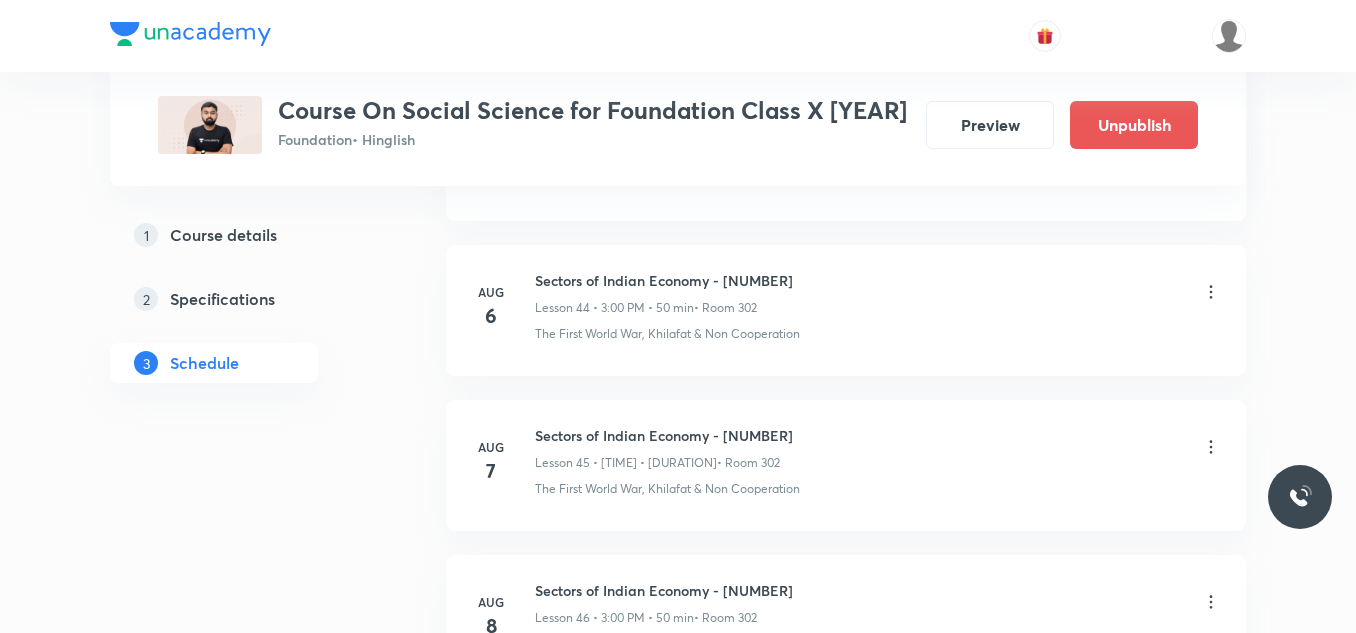 click 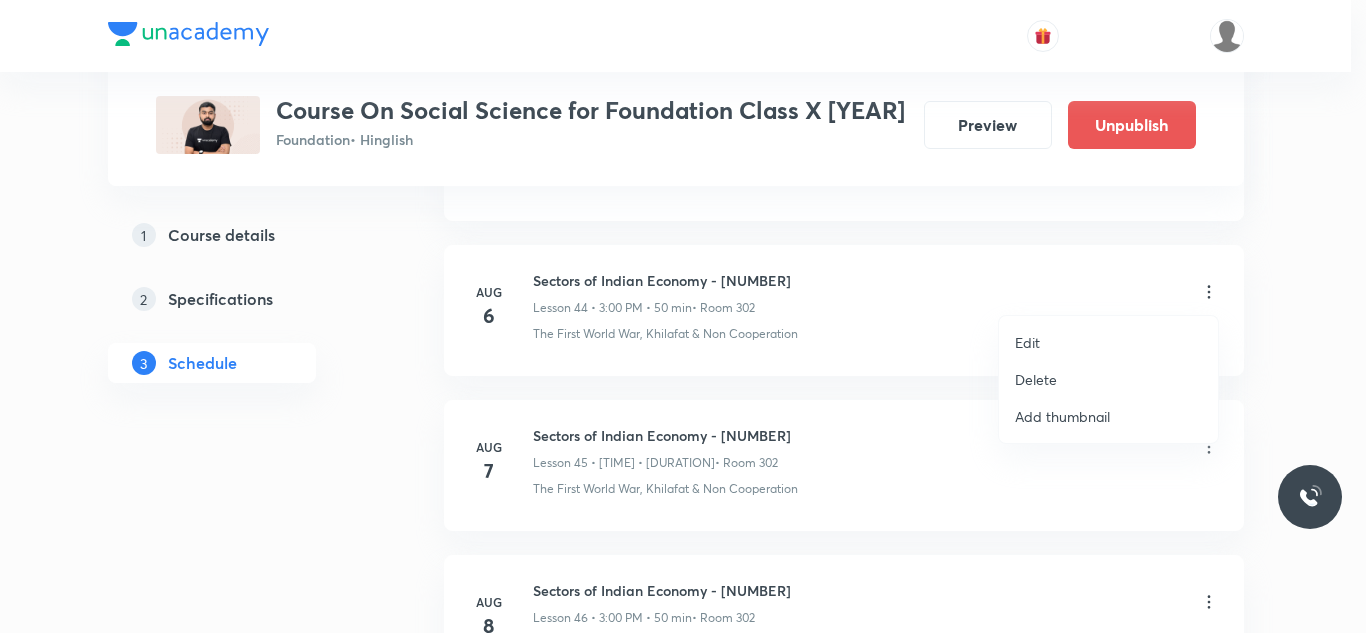 click on "Edit" at bounding box center (1108, 342) 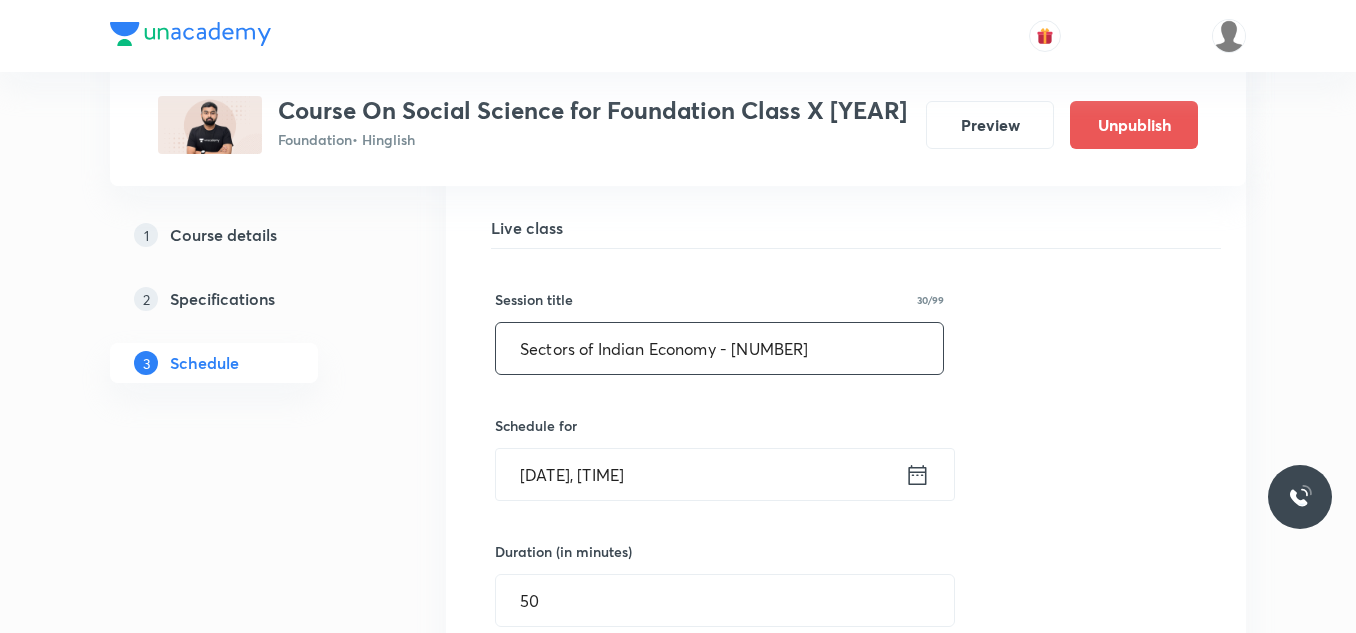 click on "Sectors of Indian Economy - 04" at bounding box center [719, 348] 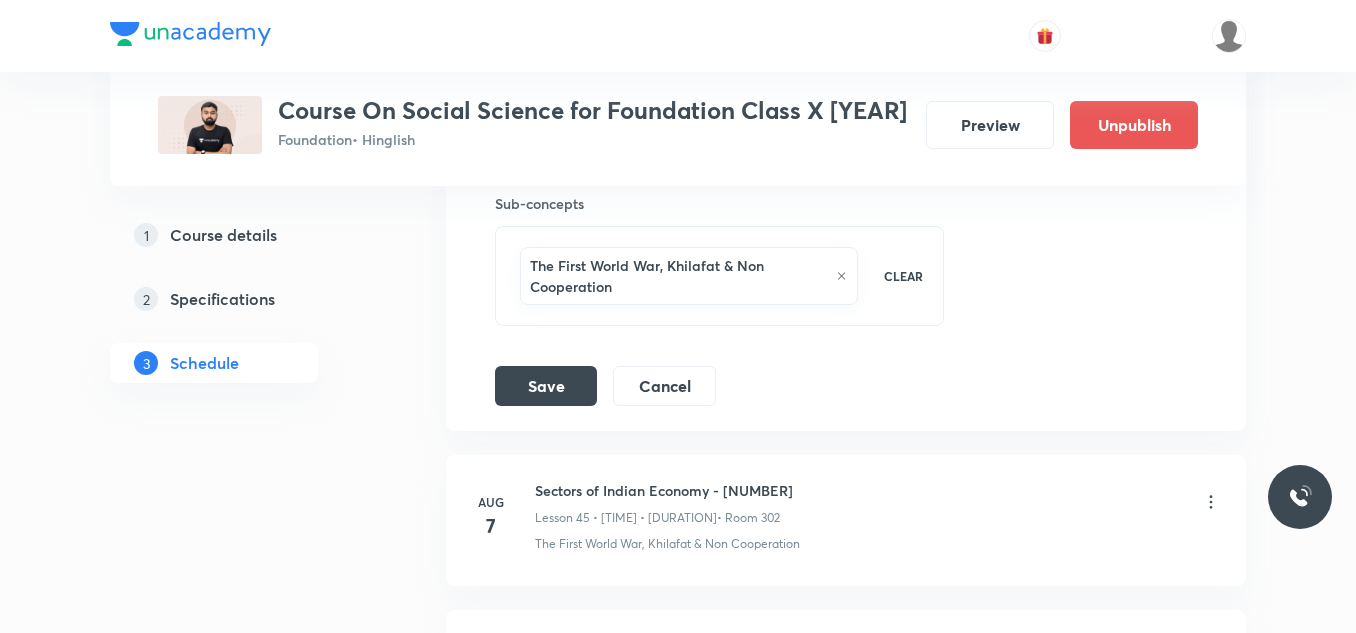 scroll, scrollTop: 7805, scrollLeft: 0, axis: vertical 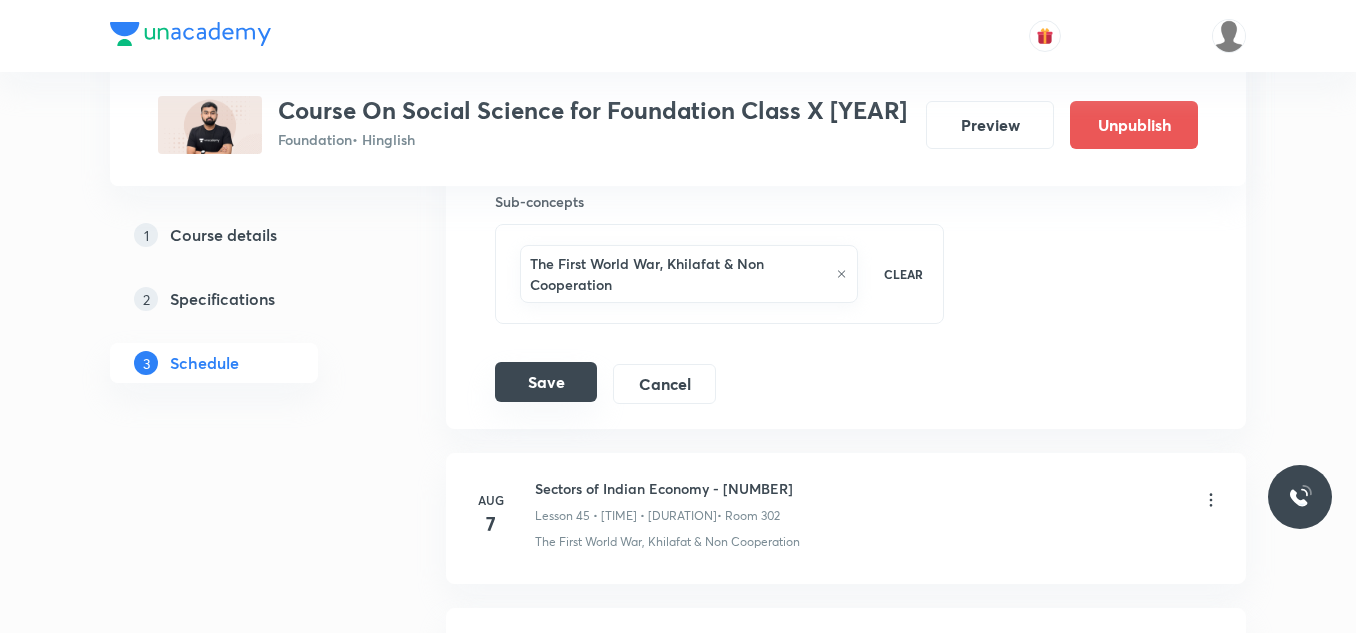 type on "Sectors of Indian Economy - 03" 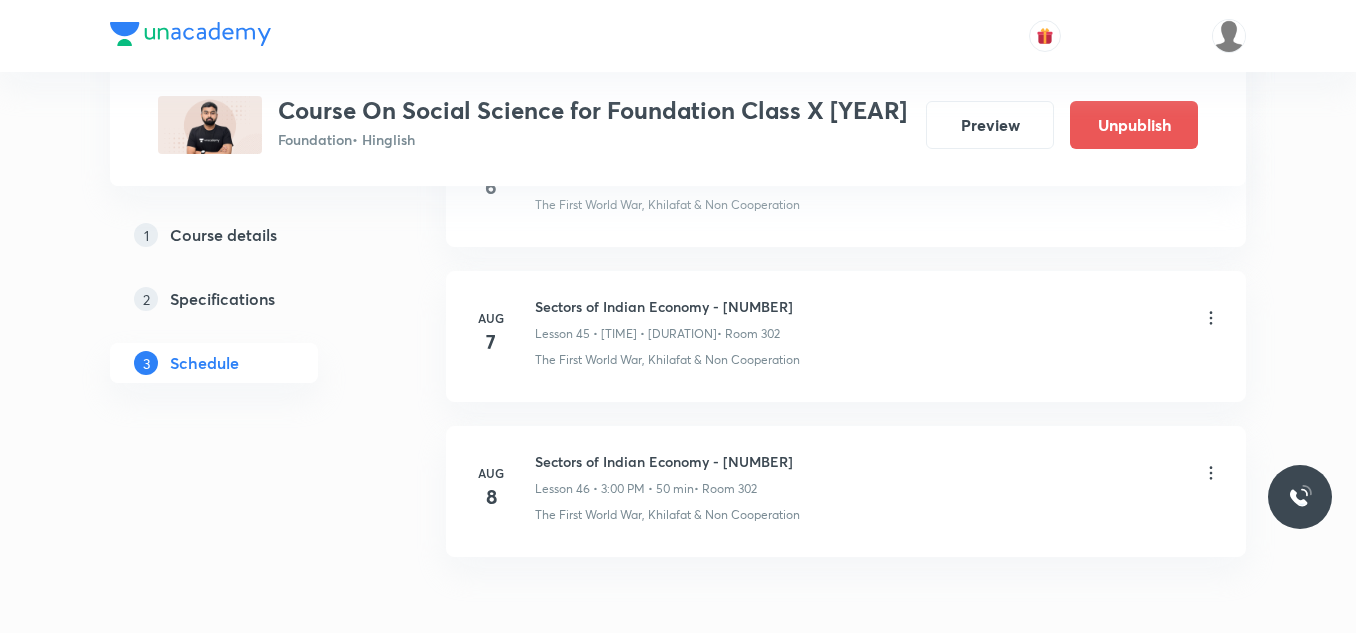 scroll, scrollTop: 7073, scrollLeft: 0, axis: vertical 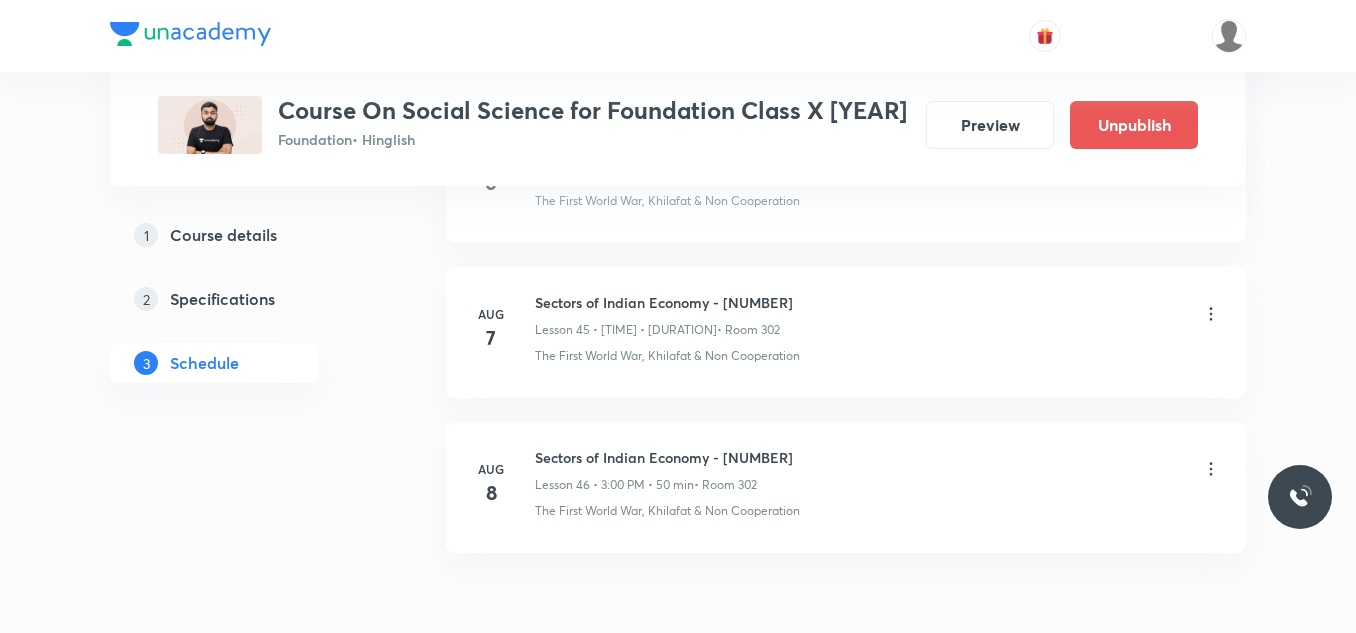 click 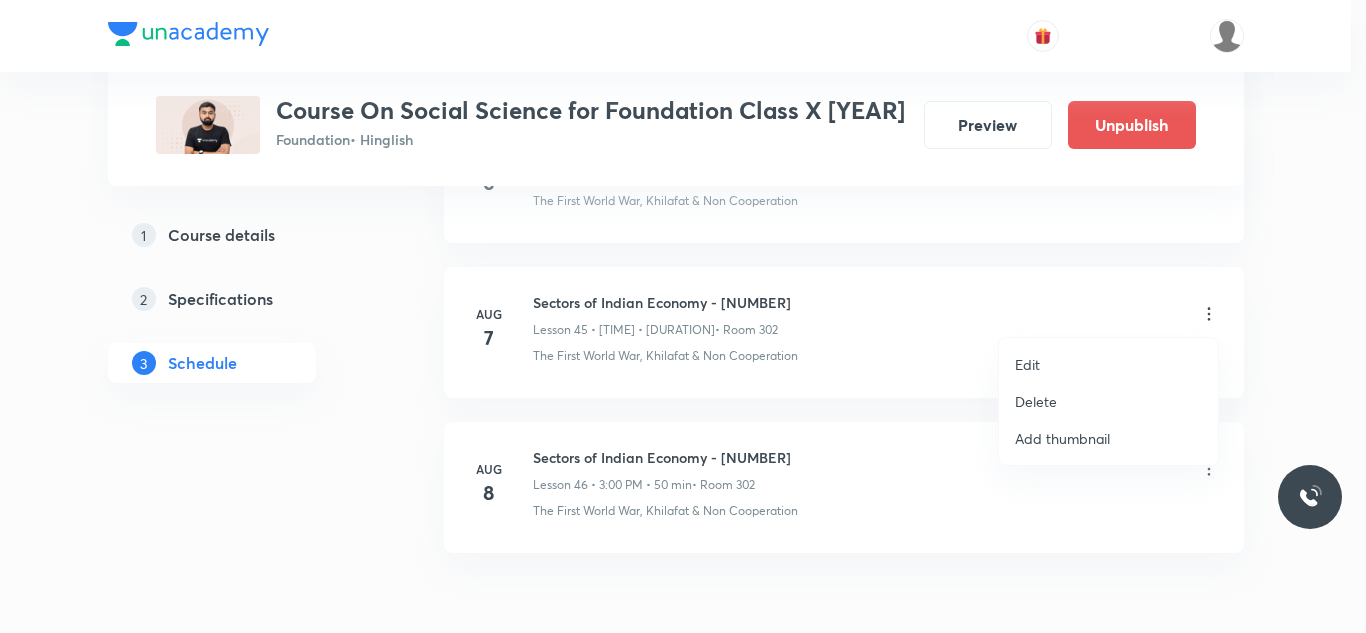 click on "Edit" at bounding box center (1108, 364) 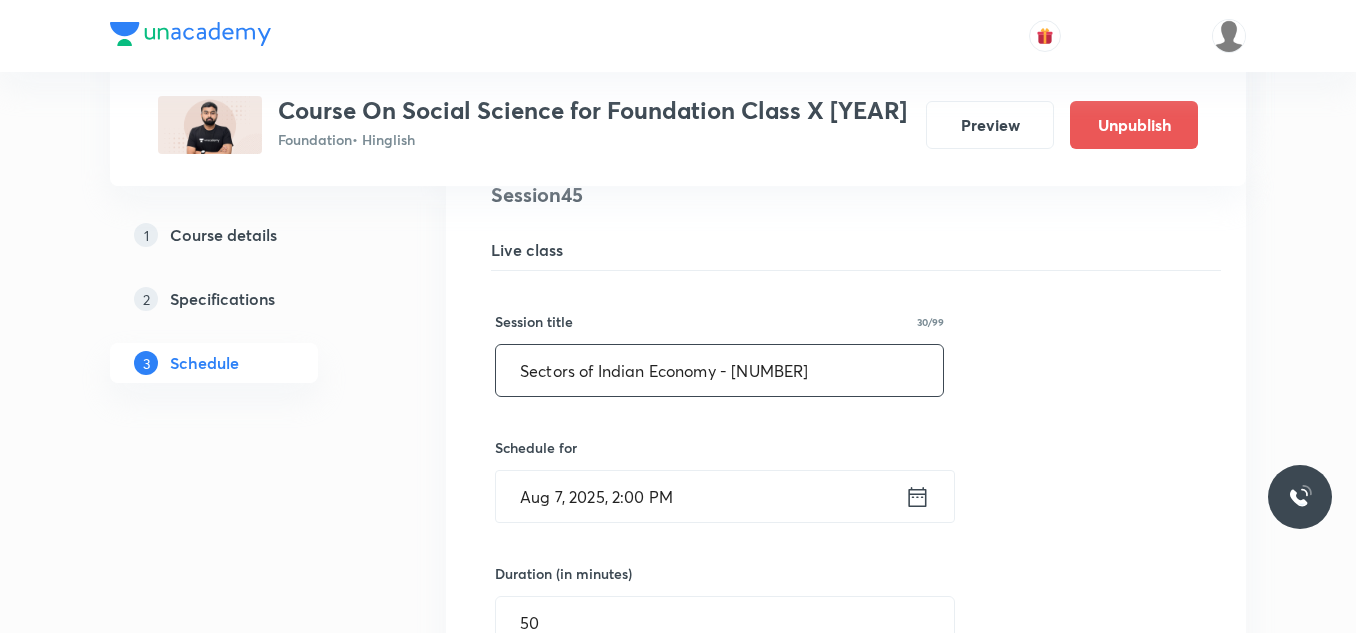 click on "Sectors of Indian Economy - 05" at bounding box center (719, 370) 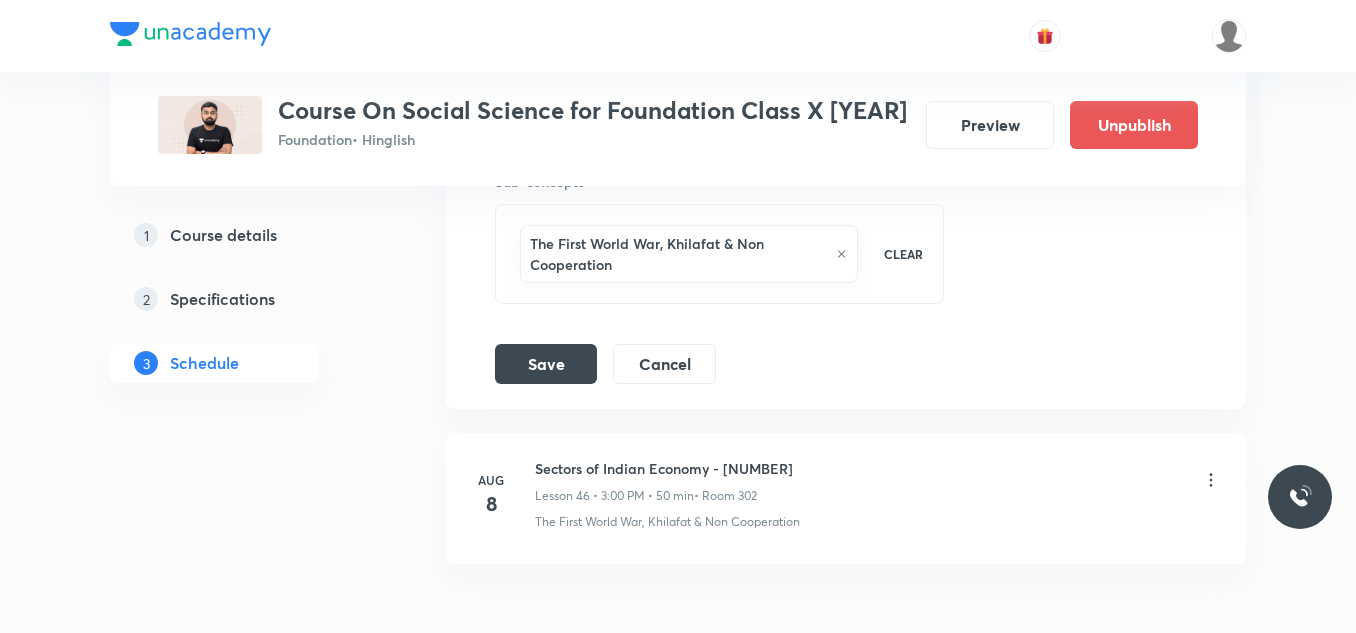 scroll, scrollTop: 7982, scrollLeft: 0, axis: vertical 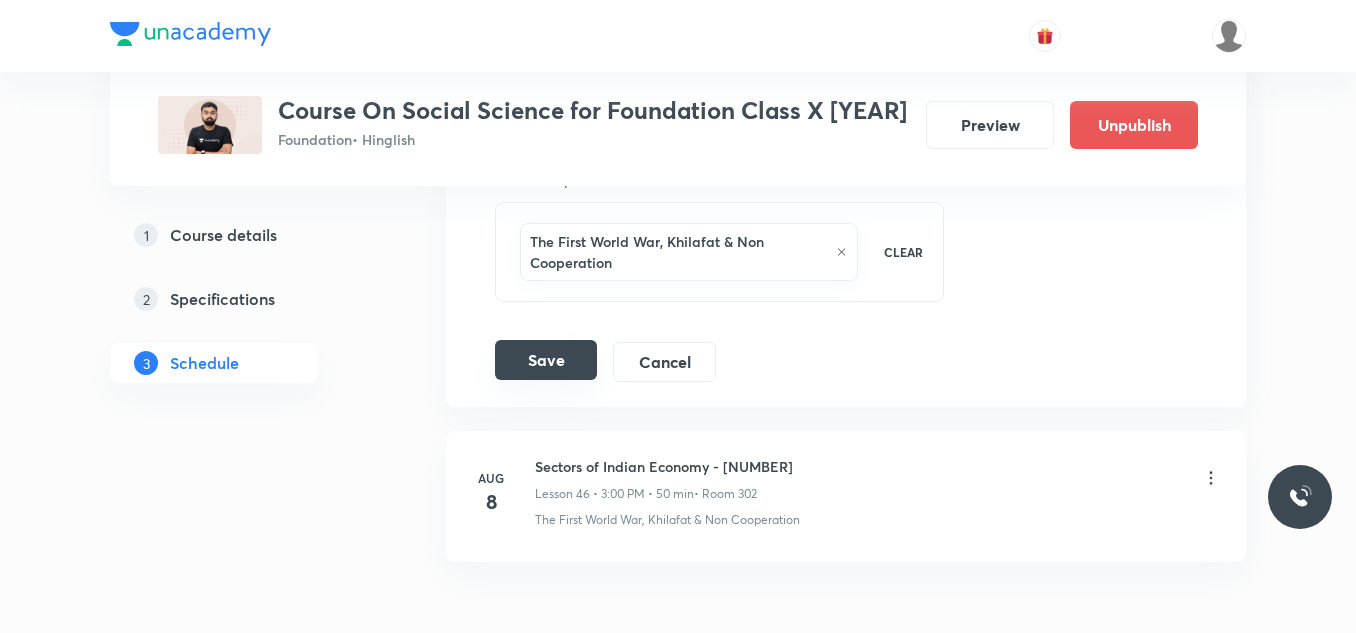 type on "Sectors of Indian Economy - 04" 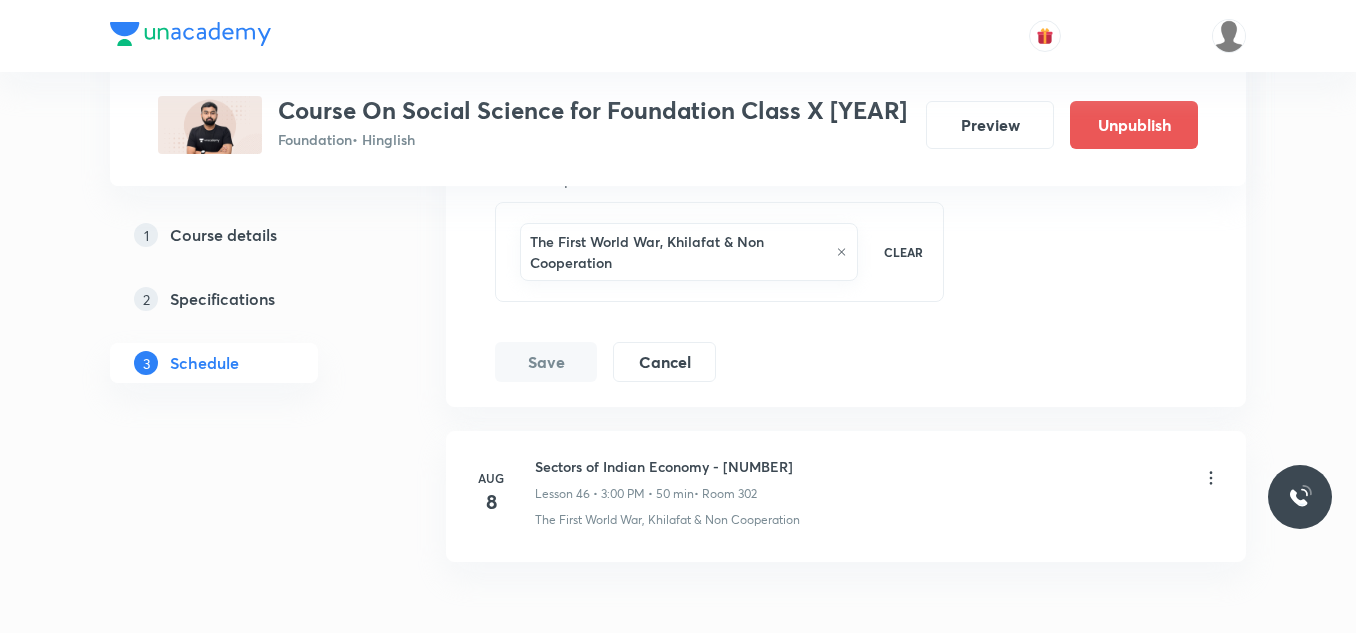 scroll, scrollTop: 7181, scrollLeft: 0, axis: vertical 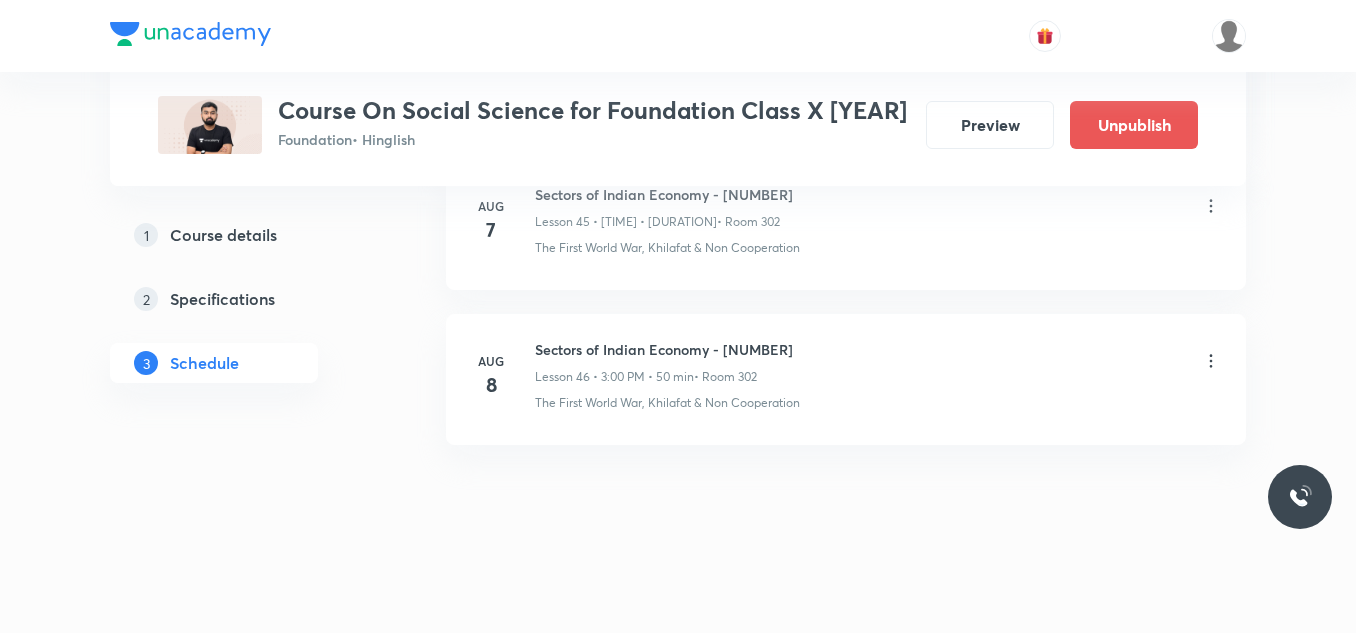 click on "Sectors of Indian Economy - 06 Lesson 46 • 3:00 PM • 50 min  • Room 302" at bounding box center (664, 362) 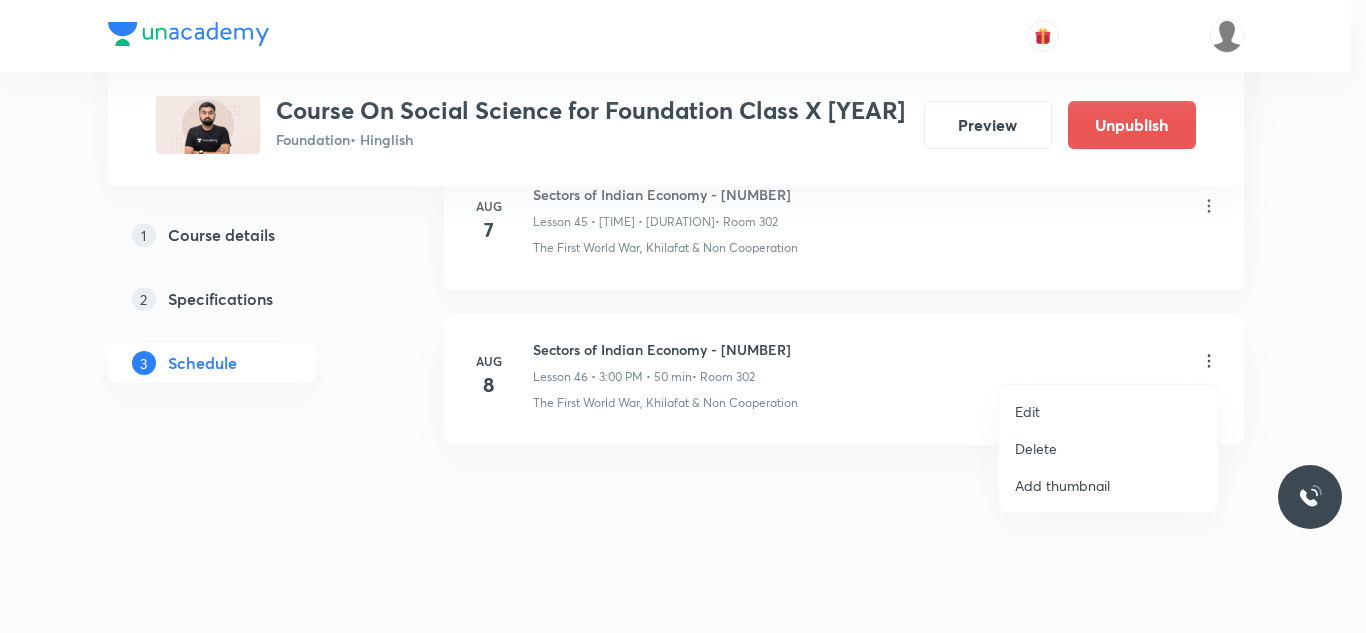 click on "Edit" at bounding box center [1027, 411] 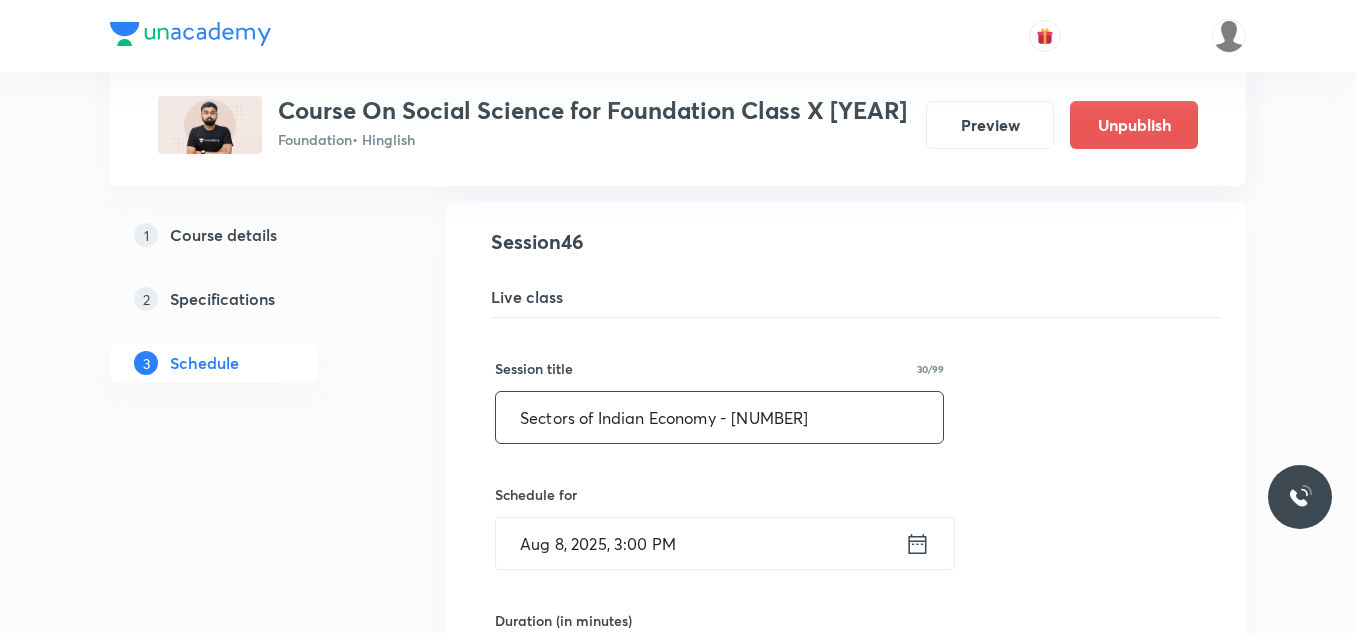 click on "Sectors of Indian Economy - 06" at bounding box center (719, 417) 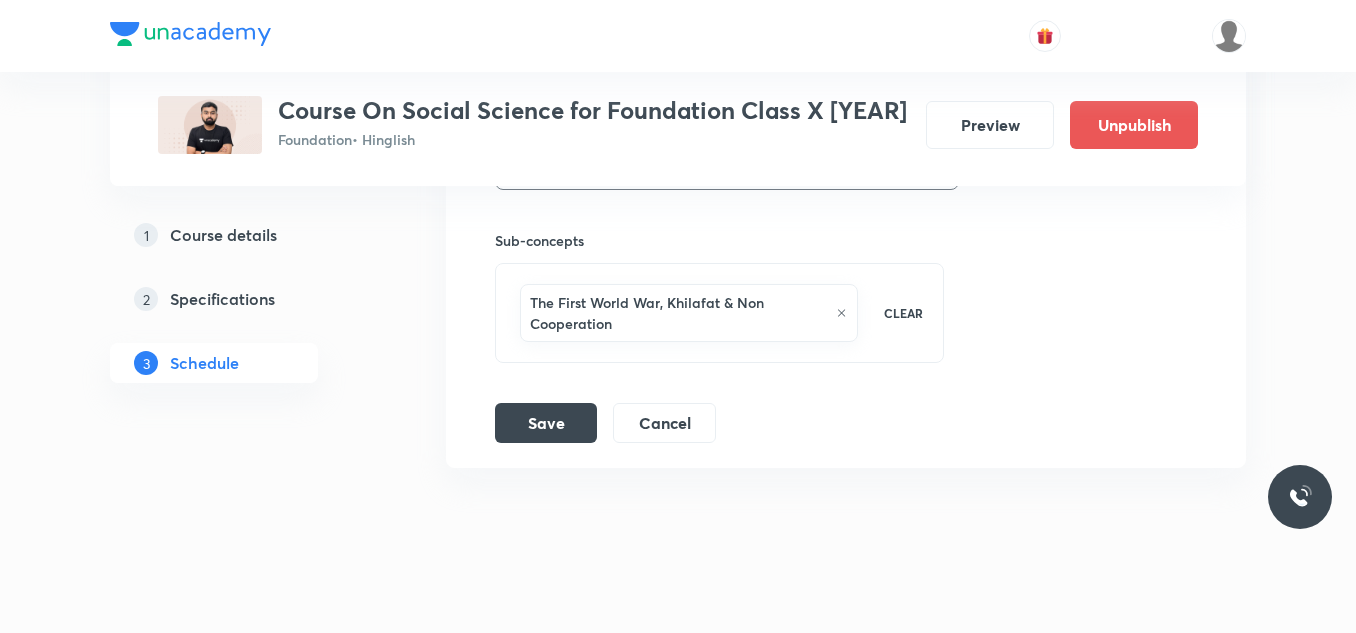 scroll, scrollTop: 8077, scrollLeft: 0, axis: vertical 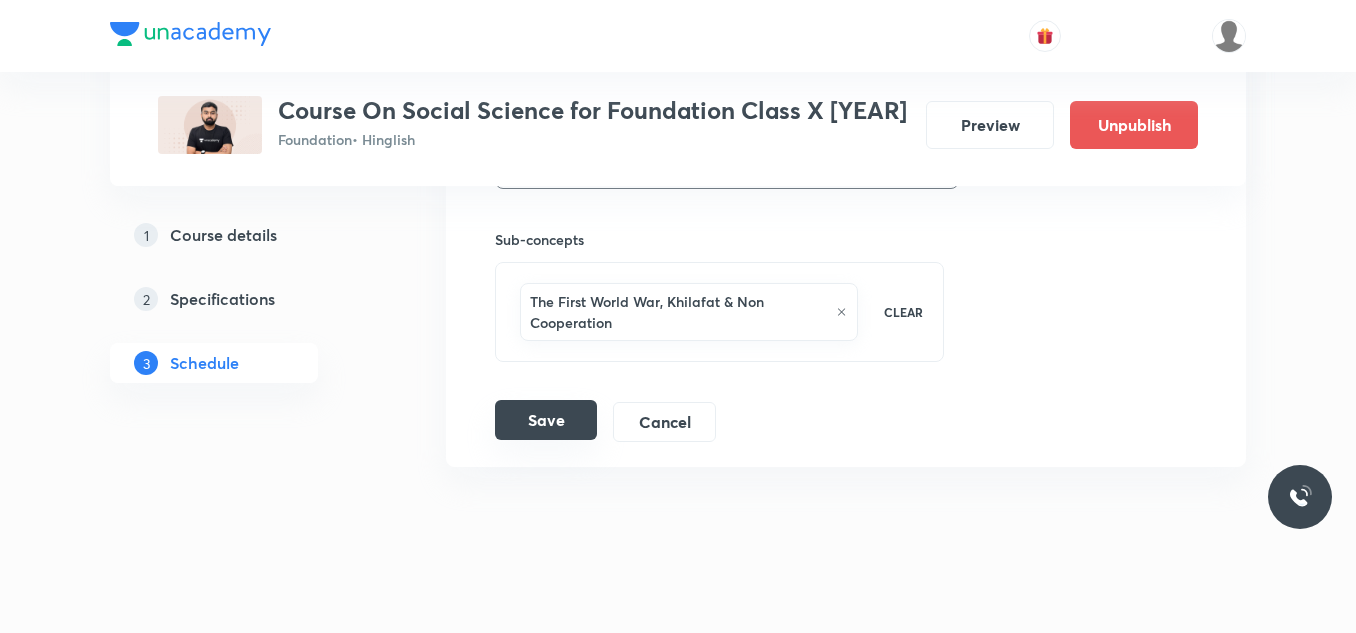 type on "Sectors of Indian Economy - 05" 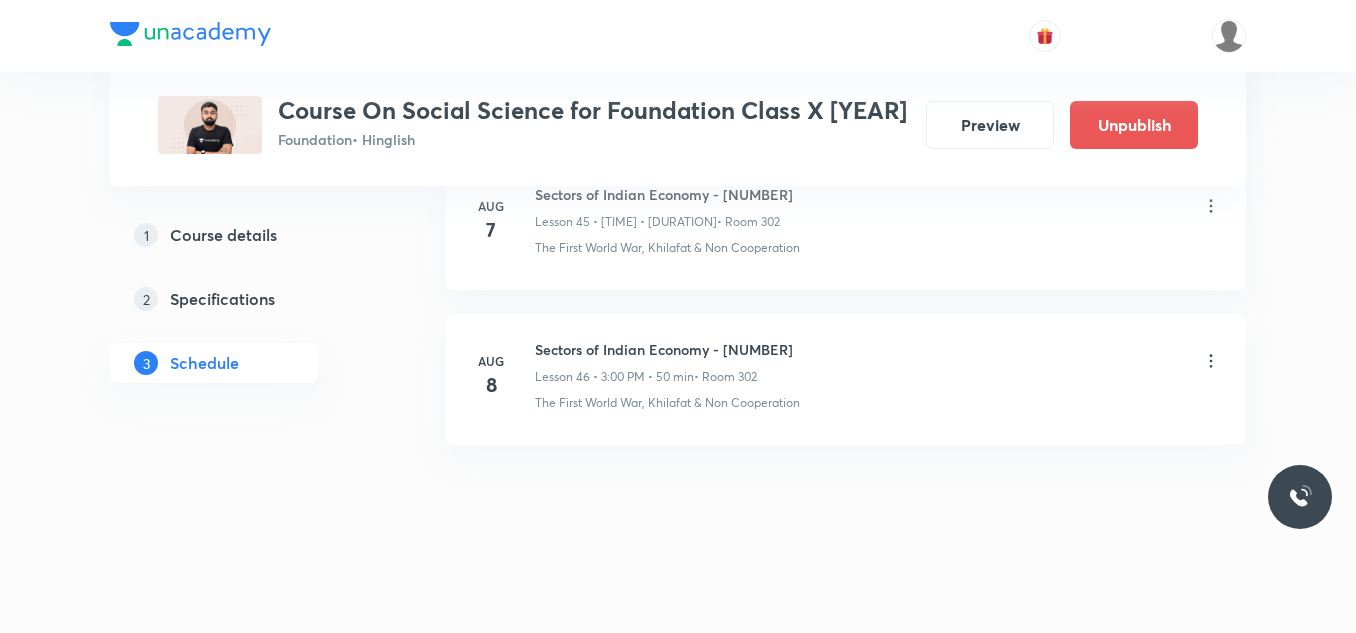 scroll, scrollTop: 7181, scrollLeft: 0, axis: vertical 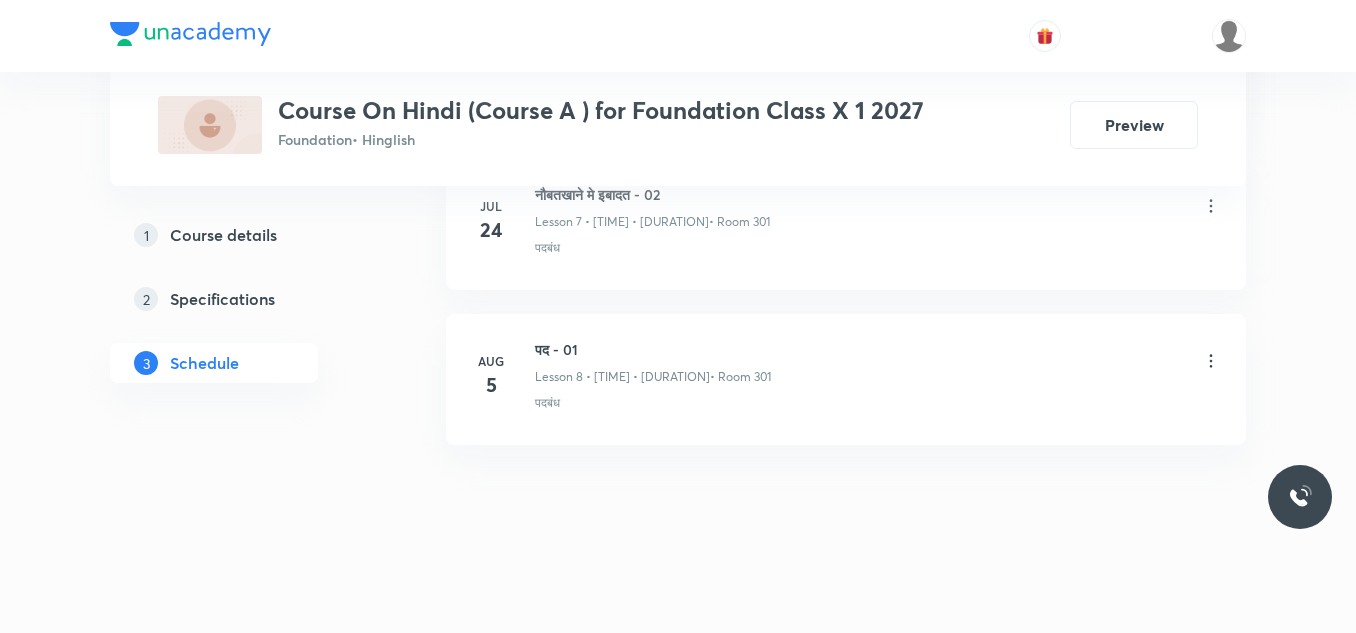 click 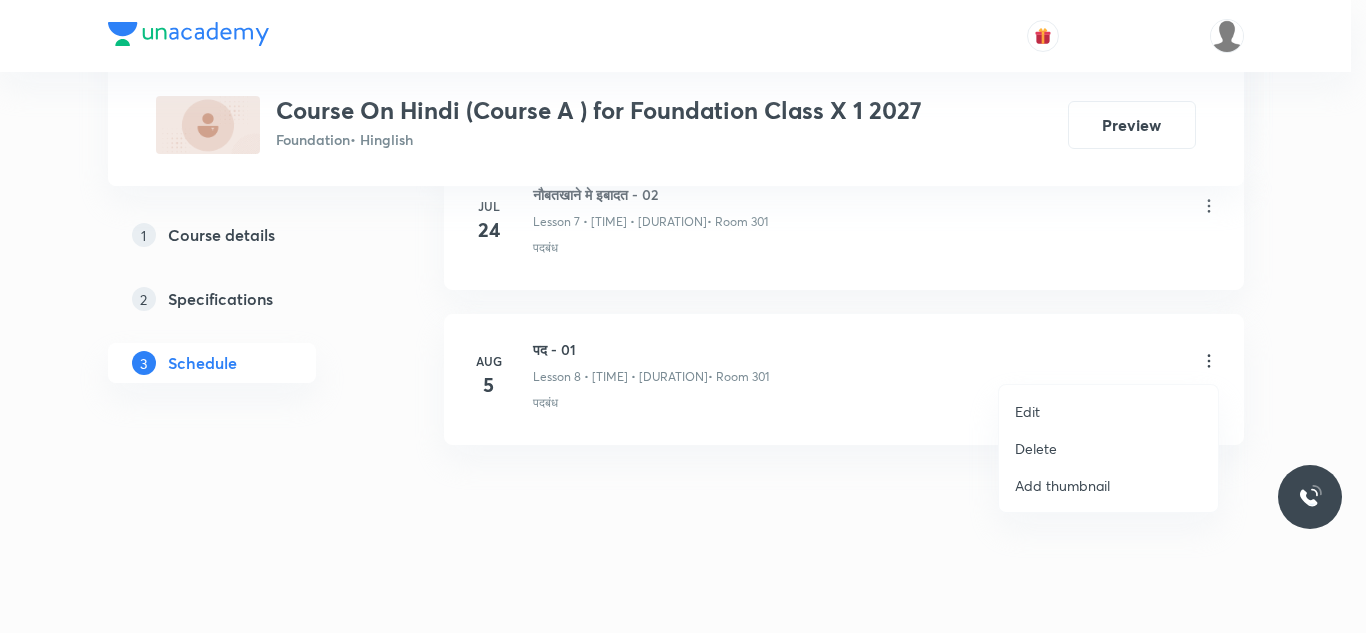 click on "Edit" at bounding box center [1108, 411] 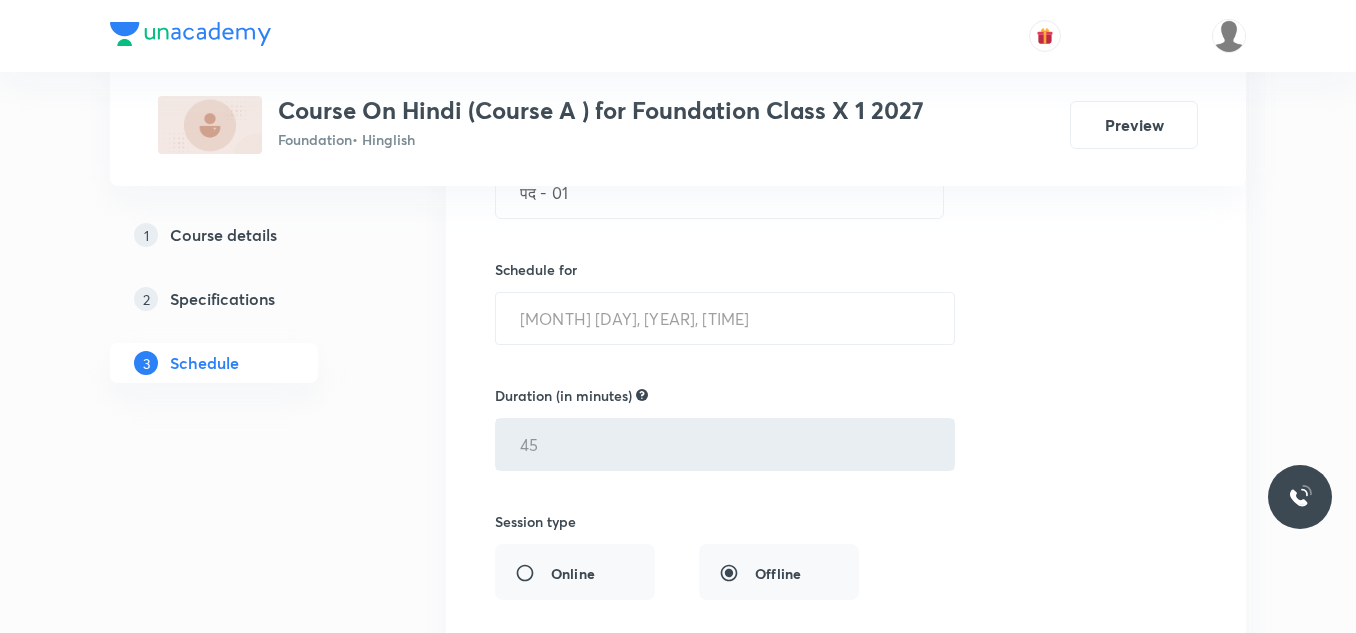 scroll, scrollTop: 1515, scrollLeft: 0, axis: vertical 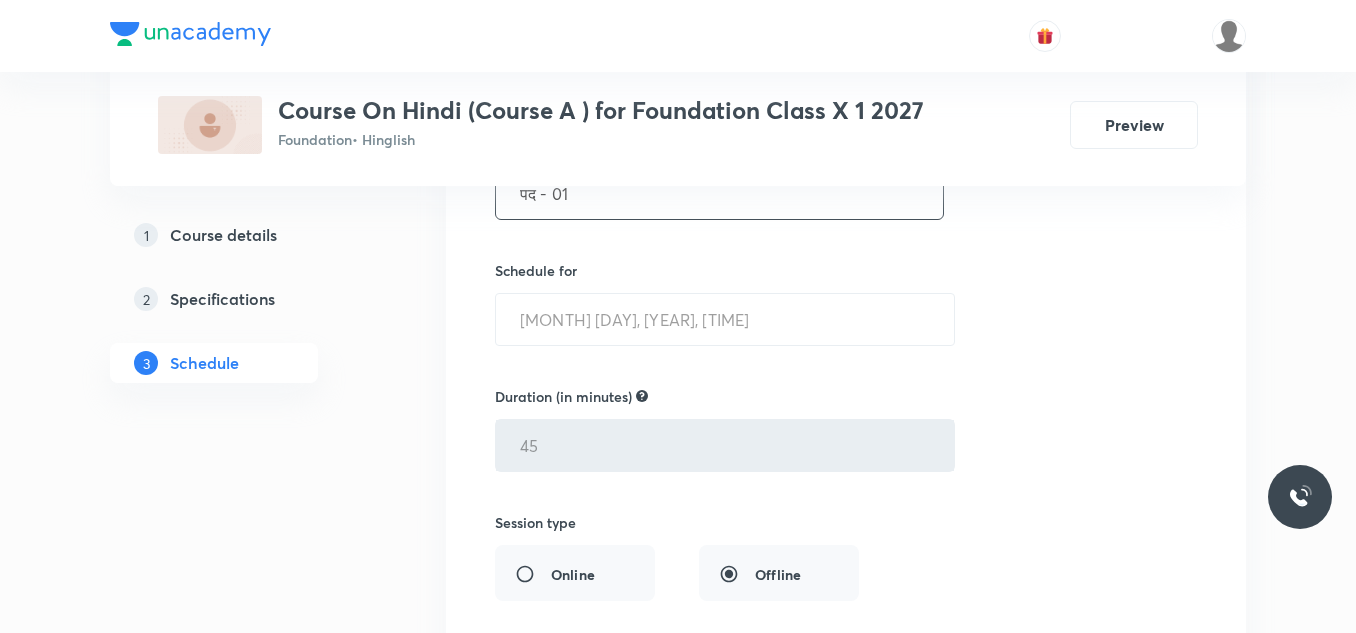 click on "पद - 01" at bounding box center (719, 193) 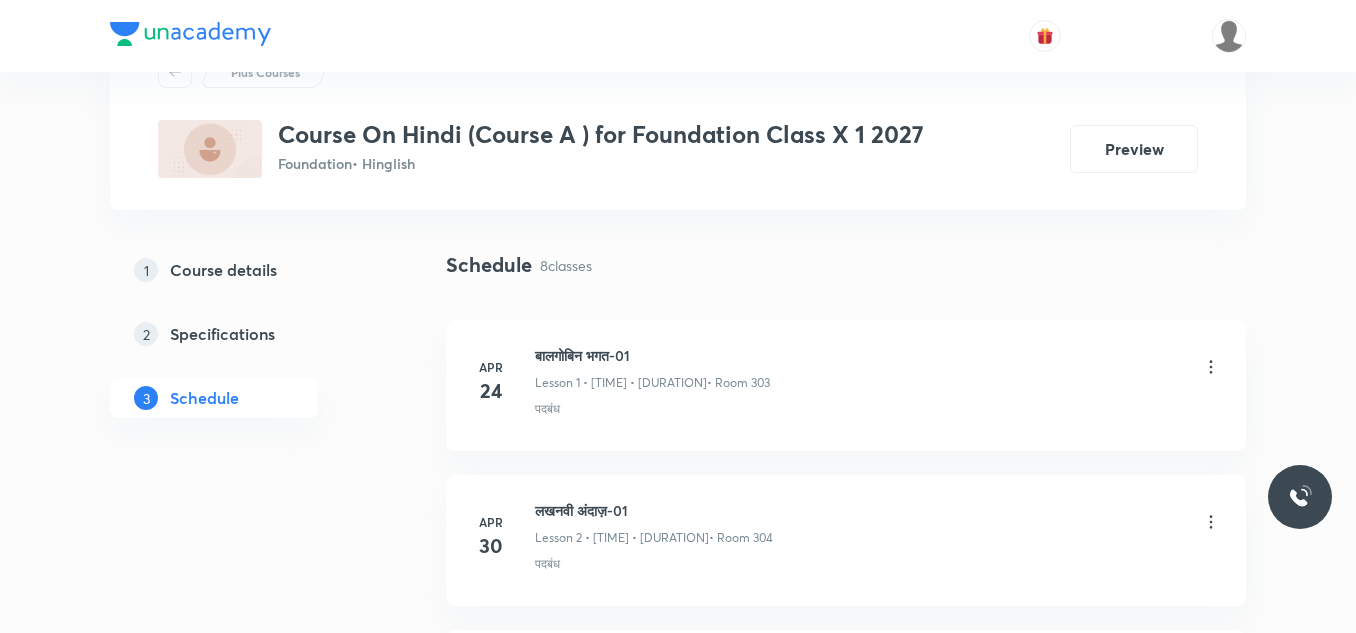 scroll, scrollTop: 90, scrollLeft: 0, axis: vertical 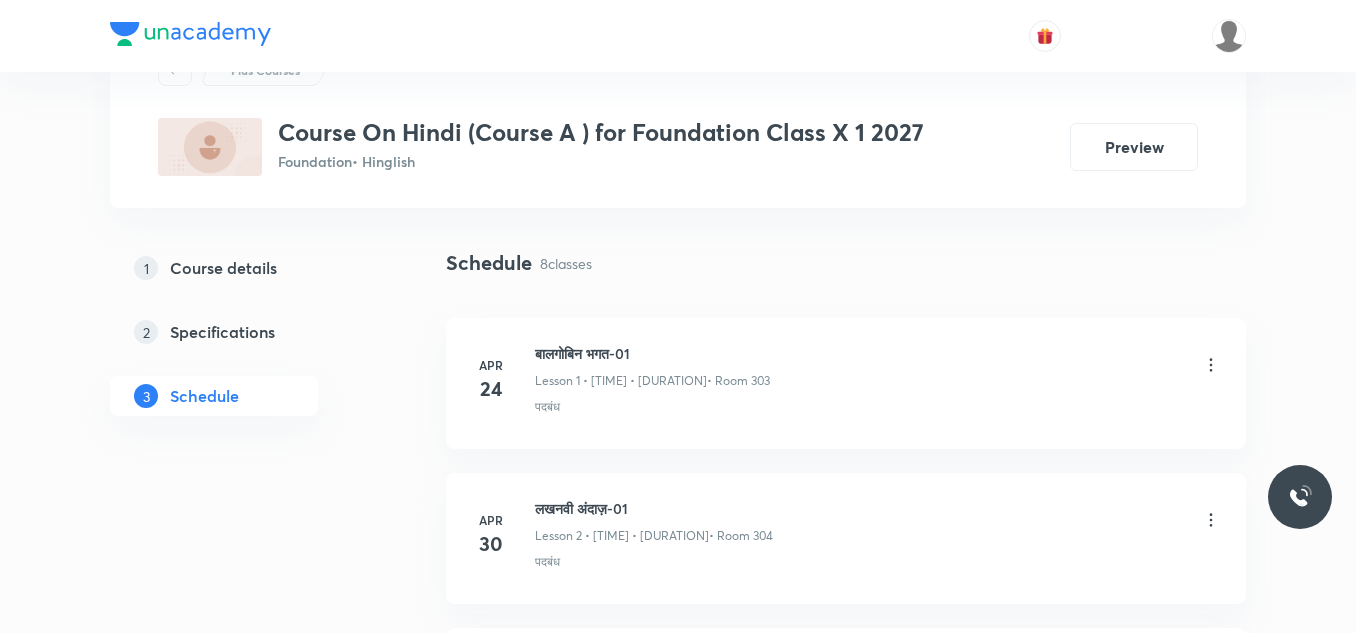 click on "Schedule" at bounding box center [204, 396] 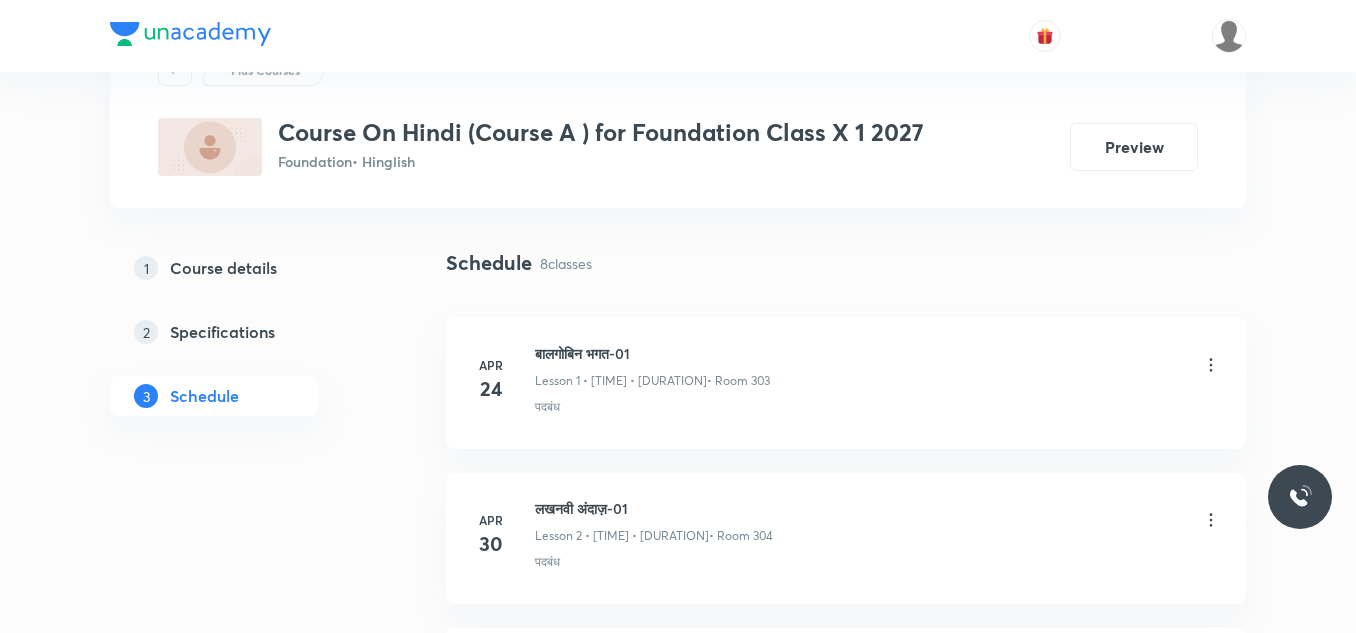 click on "Schedule" at bounding box center (204, 396) 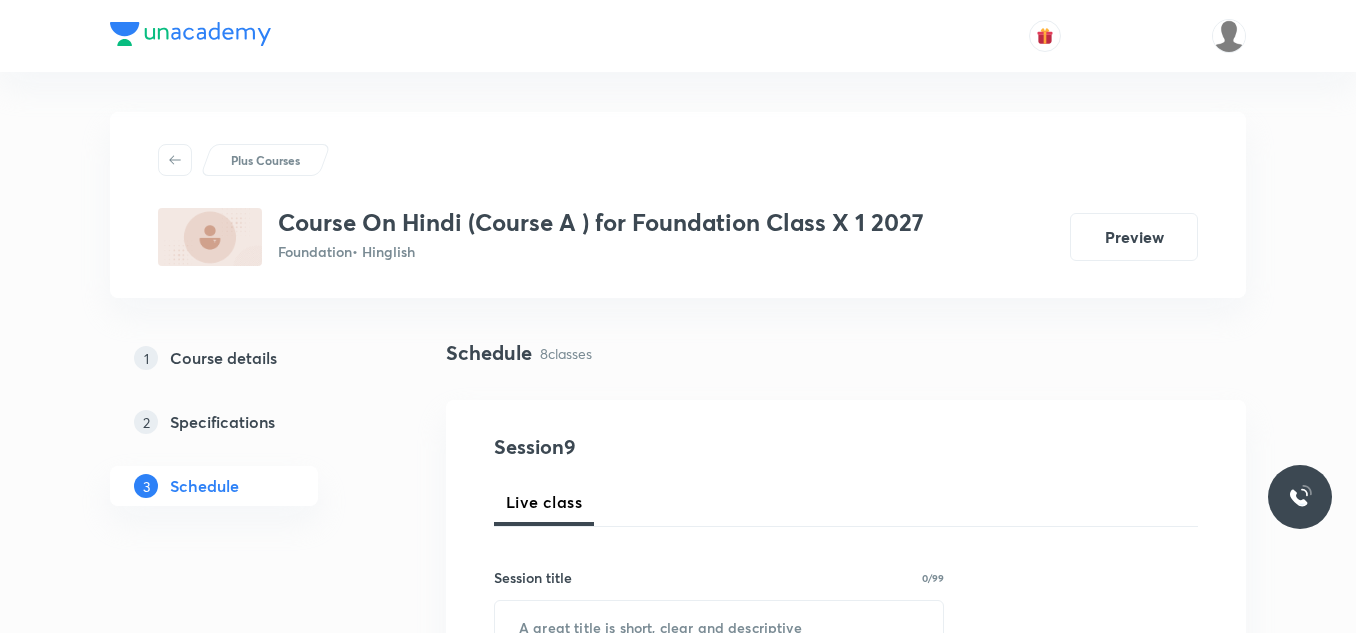 scroll, scrollTop: 287, scrollLeft: 0, axis: vertical 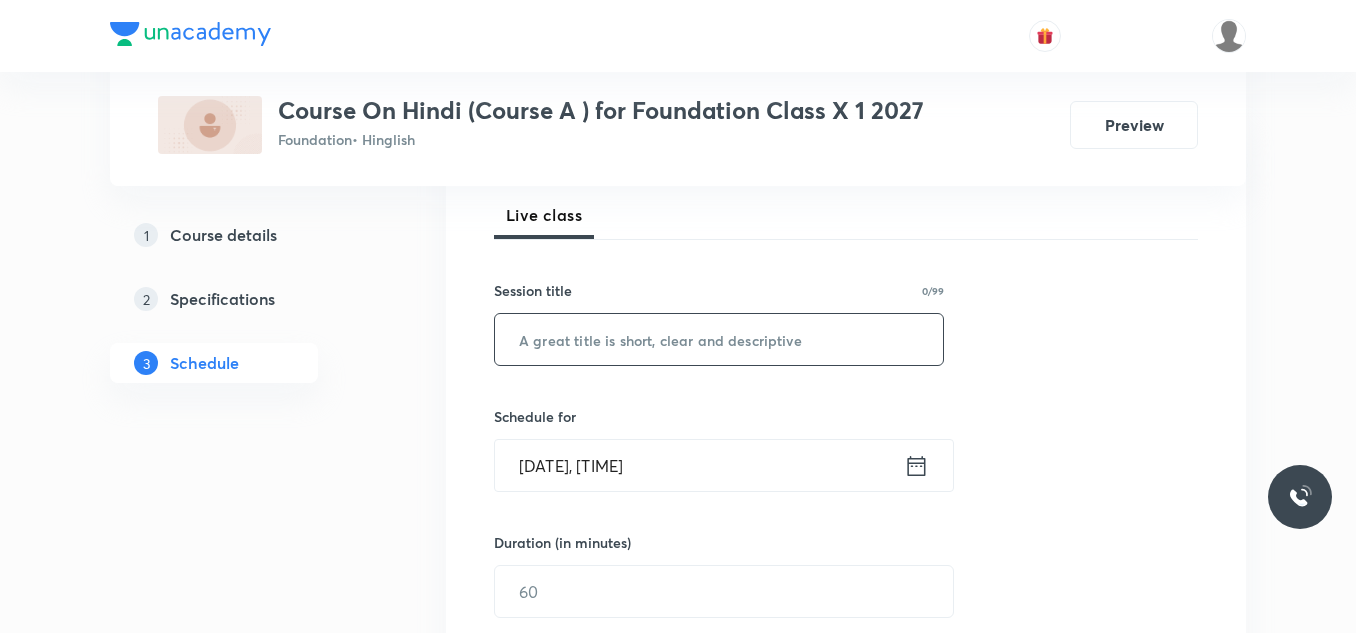 click at bounding box center [719, 339] 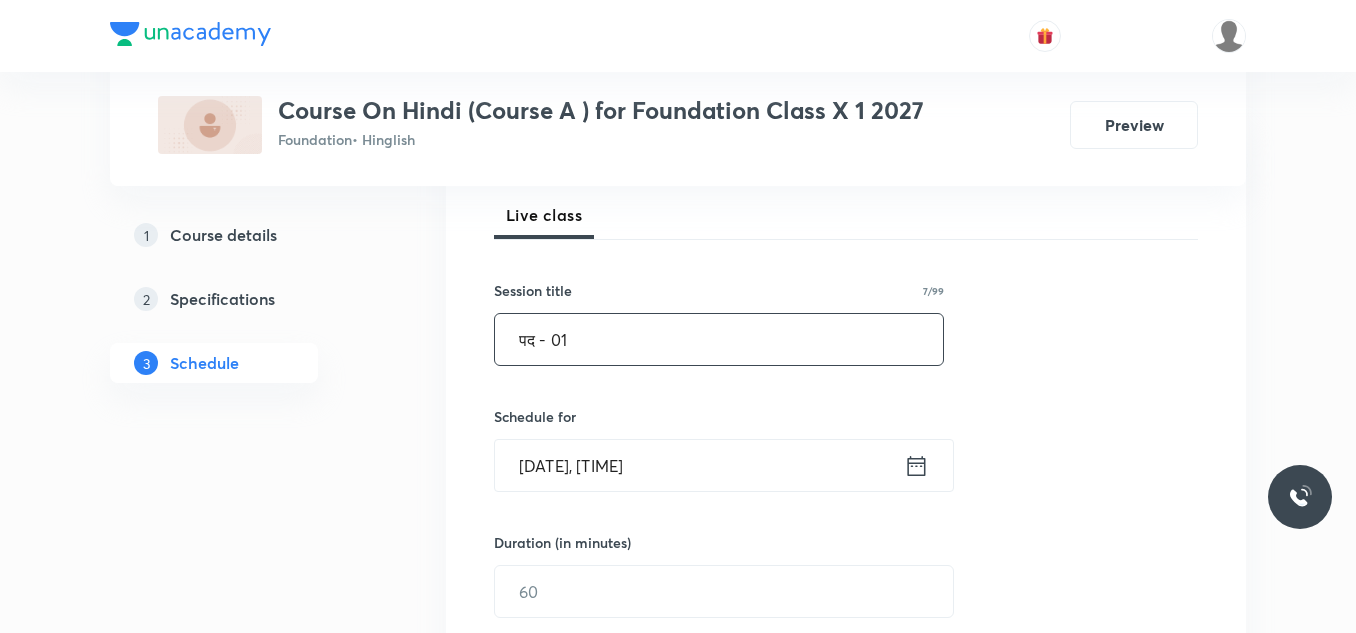 type on "पद - 01" 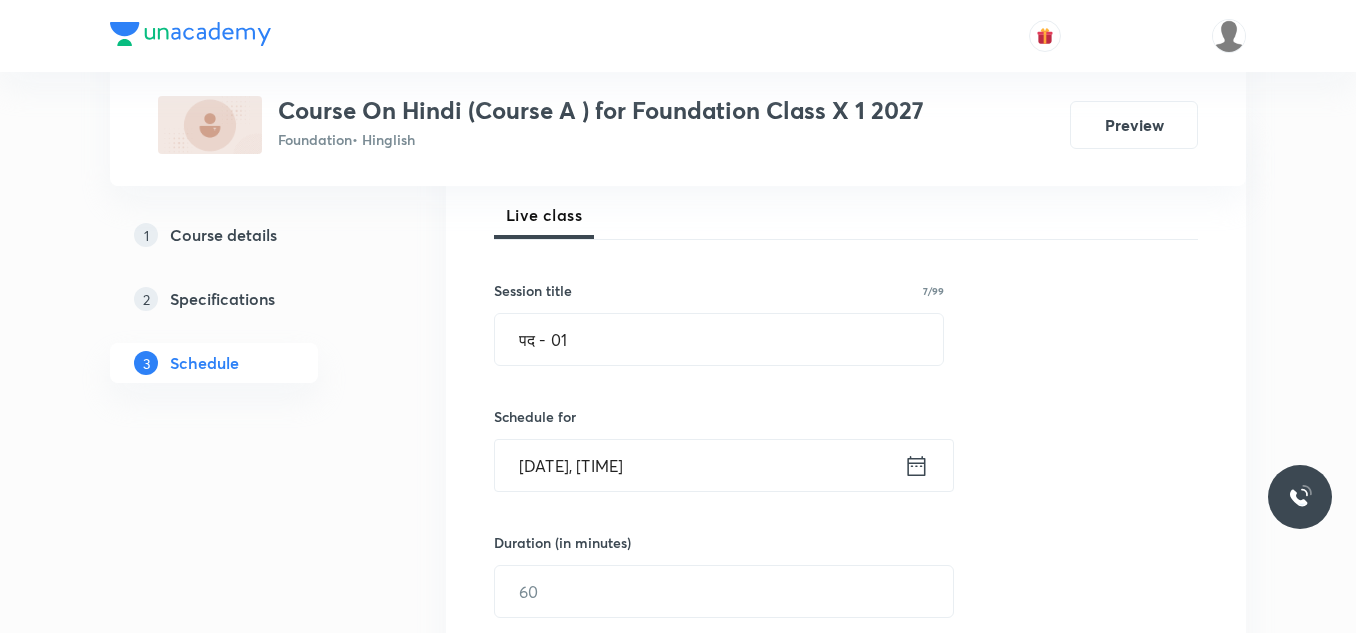 click on "[DATE], [TIME]" at bounding box center (699, 465) 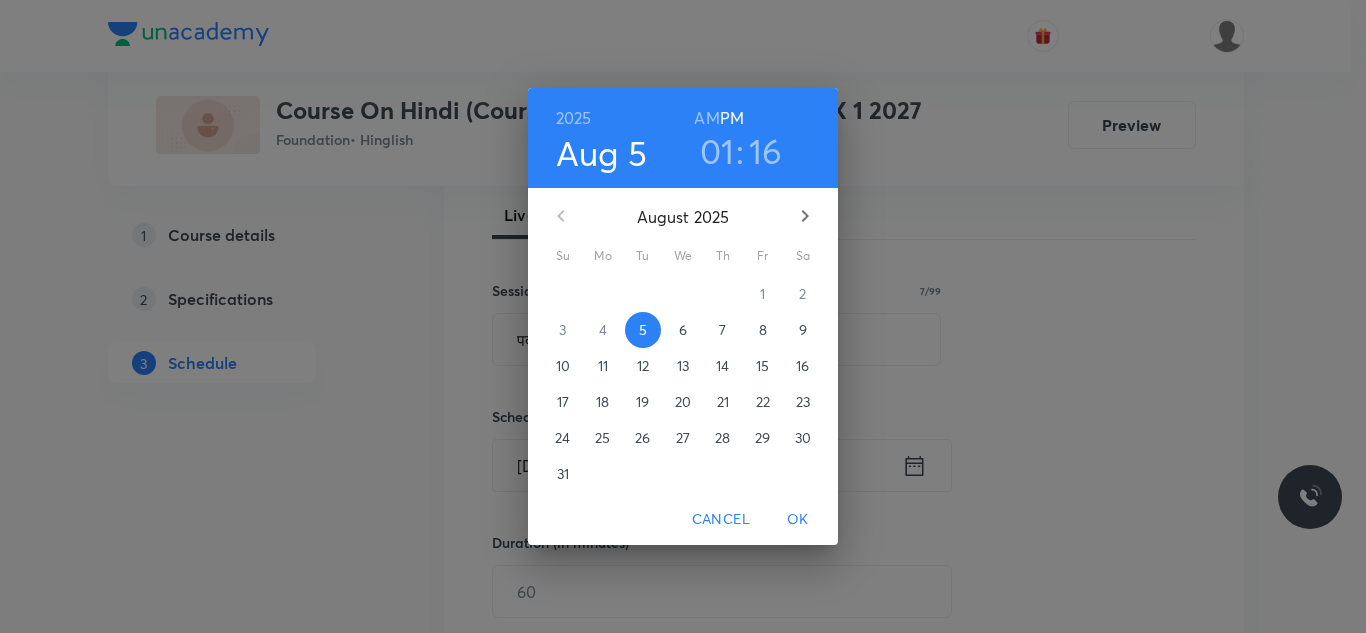 click on "OK" at bounding box center [798, 519] 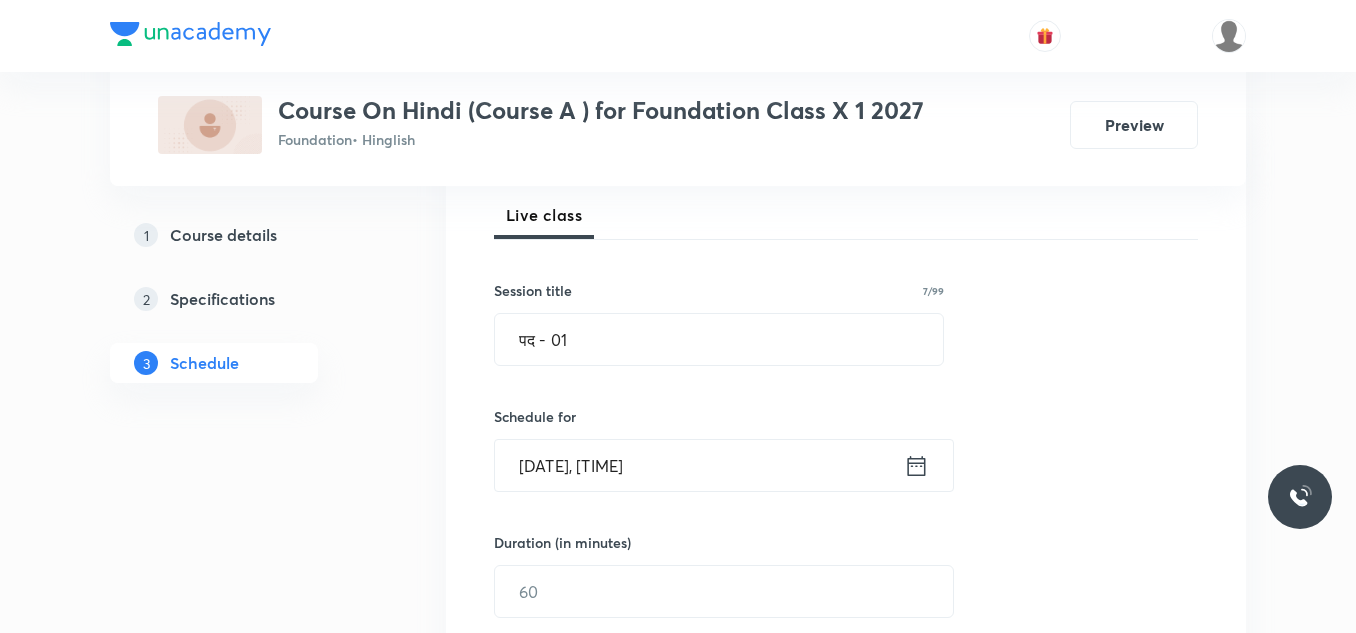 click on "[DATE], [TIME]" at bounding box center (699, 465) 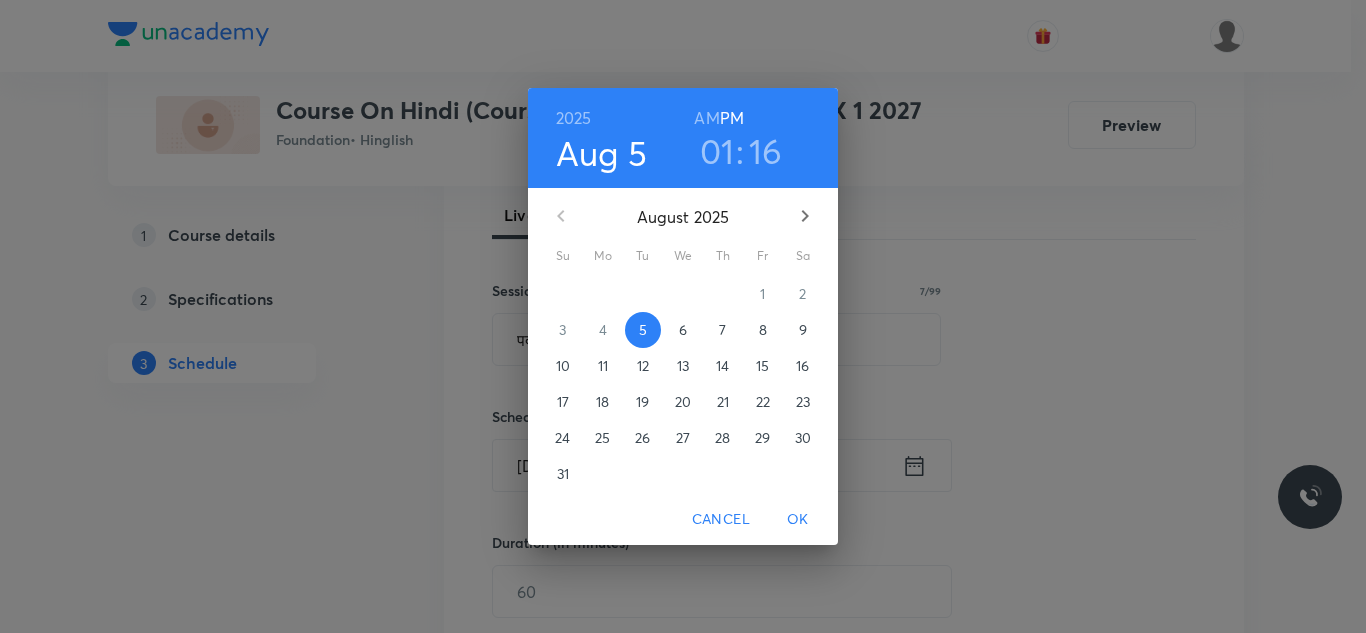 click on "16" at bounding box center [766, 151] 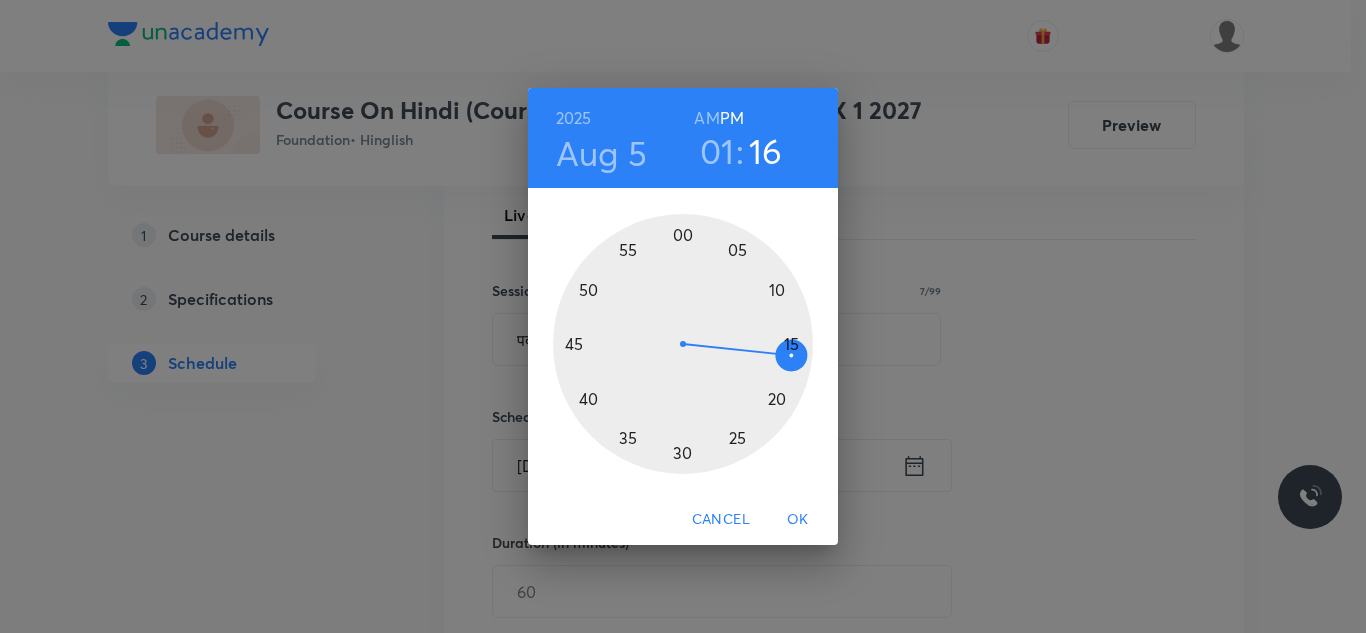 click at bounding box center (683, 344) 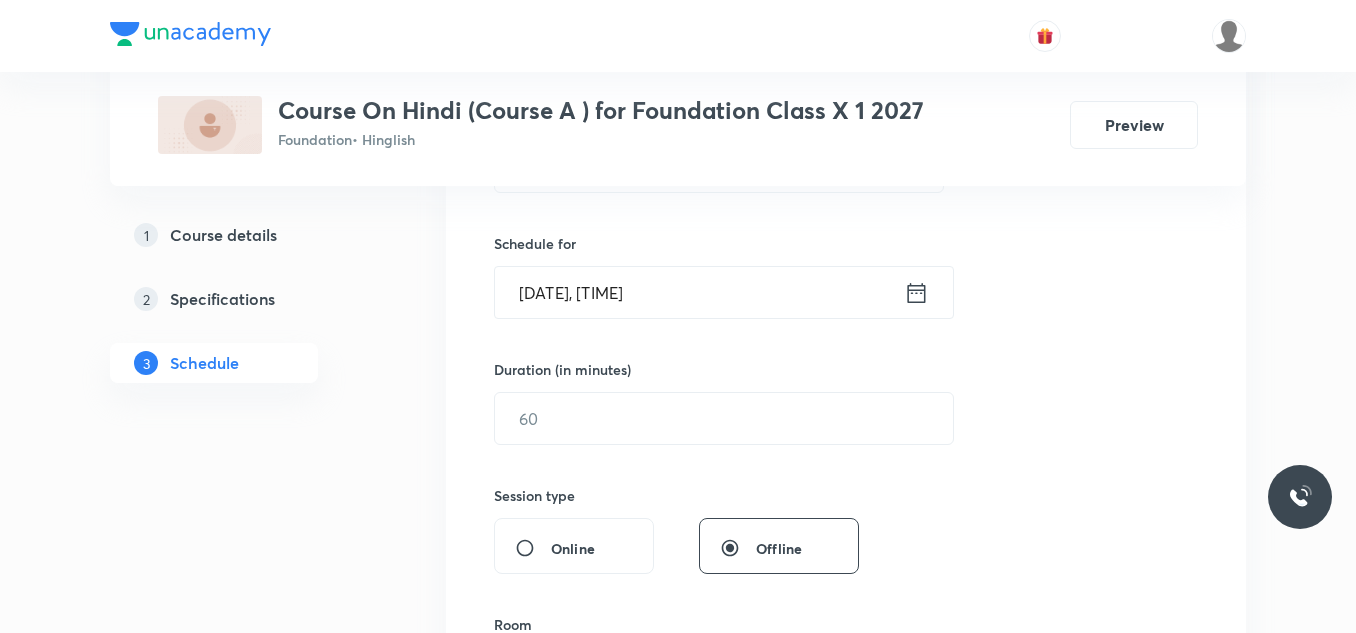 scroll, scrollTop: 461, scrollLeft: 0, axis: vertical 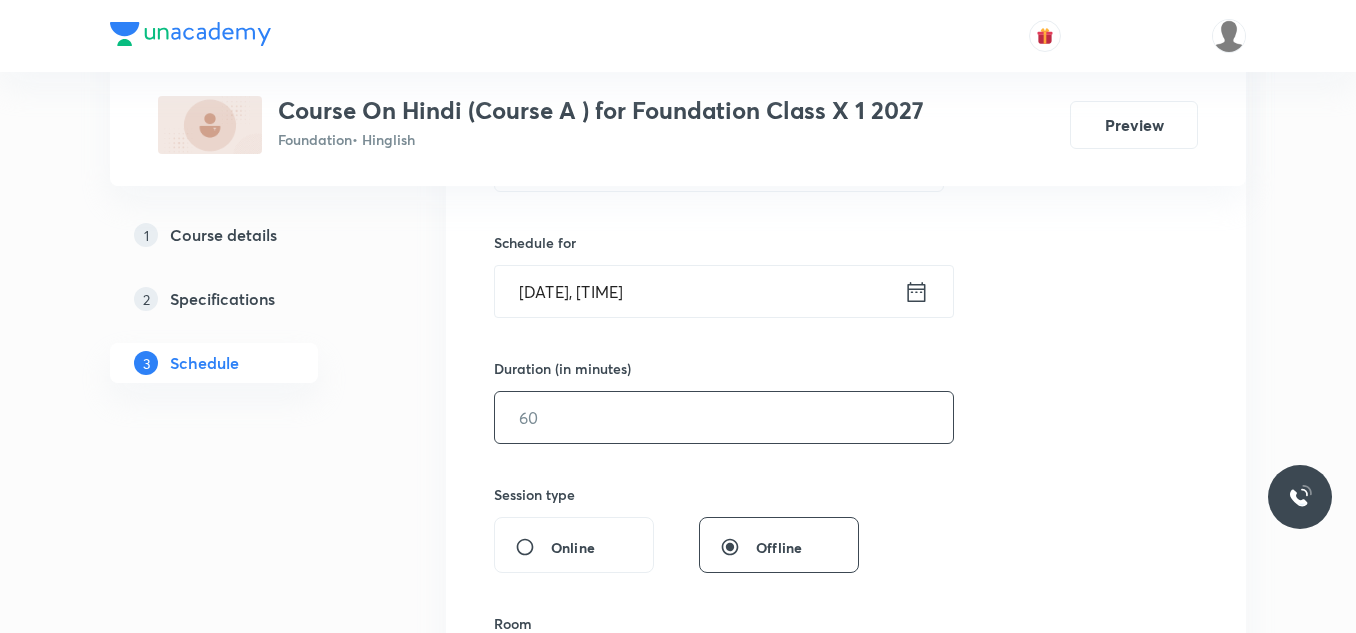 click at bounding box center (724, 417) 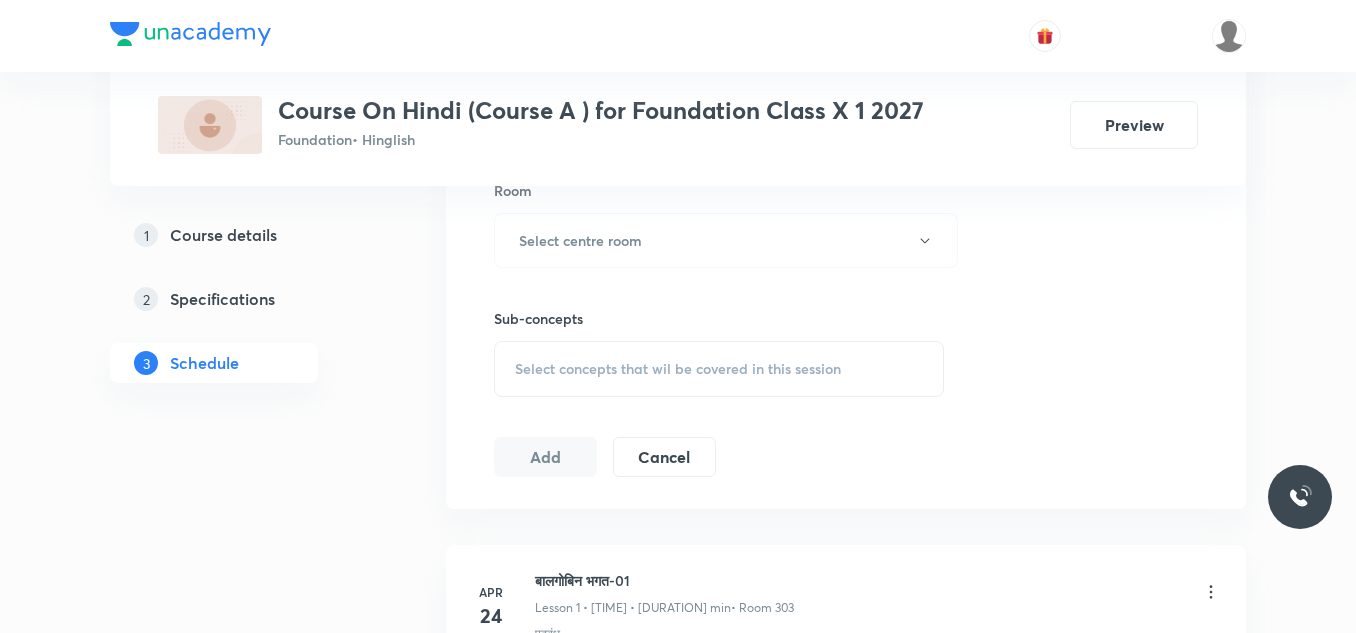 scroll, scrollTop: 895, scrollLeft: 0, axis: vertical 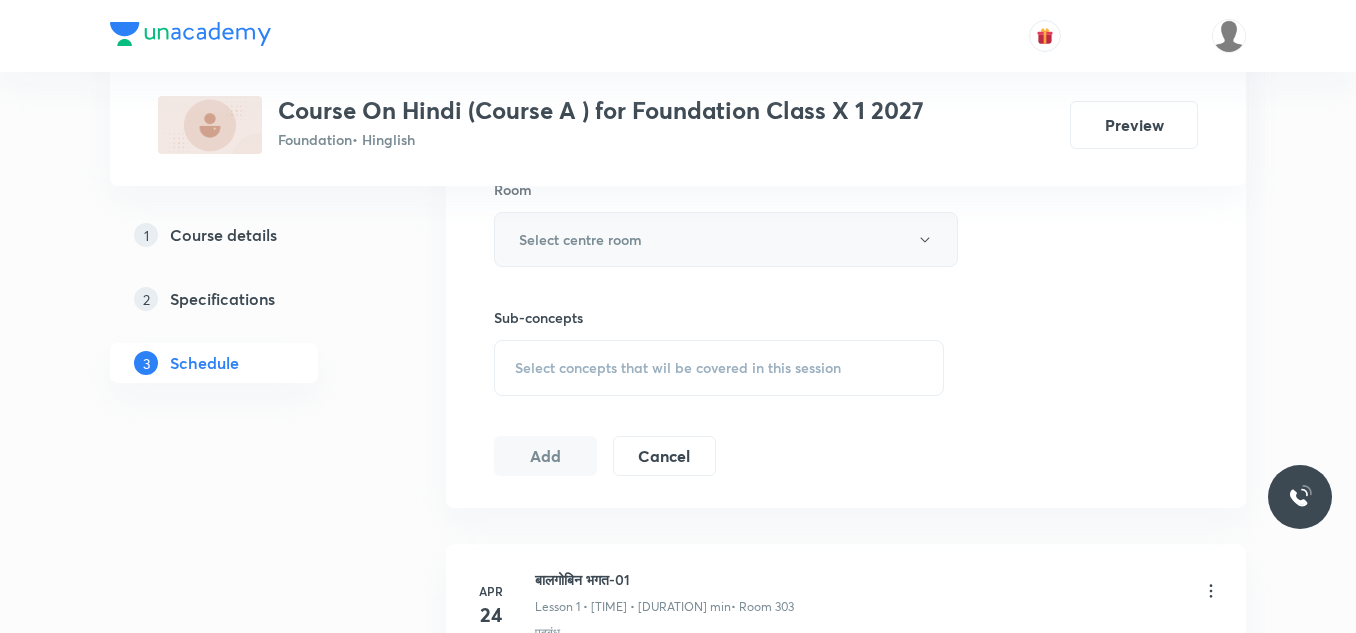 type on "40" 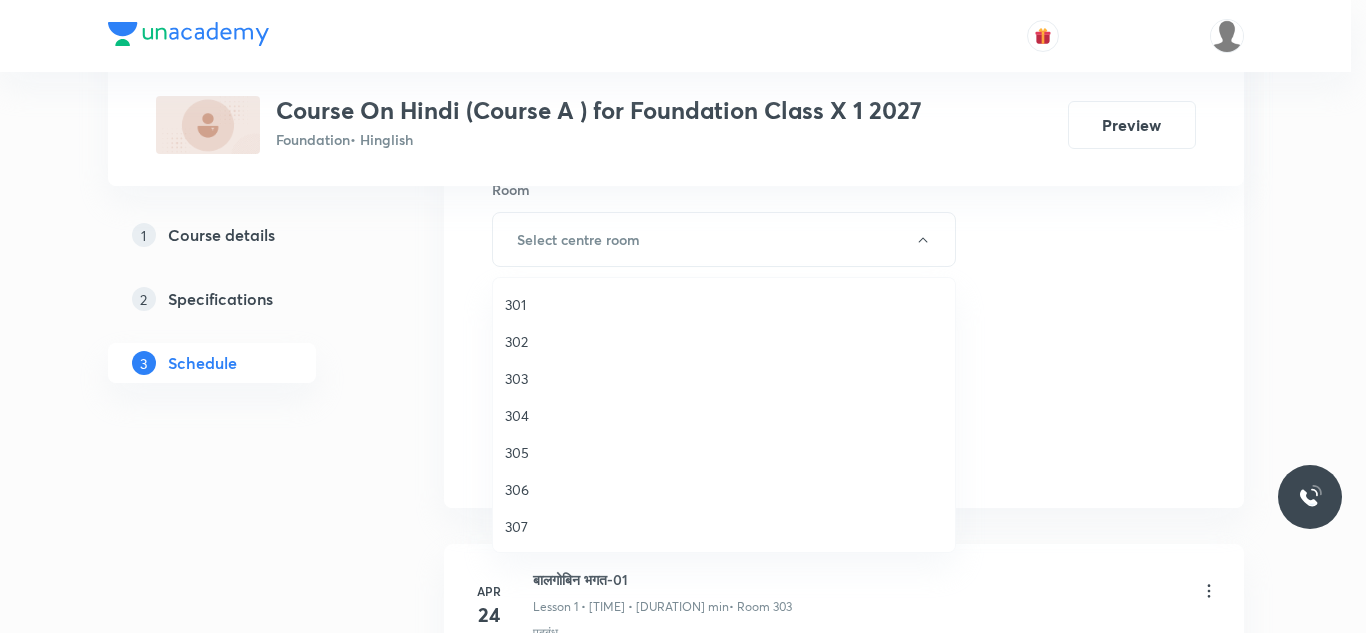 click on "301" at bounding box center (724, 304) 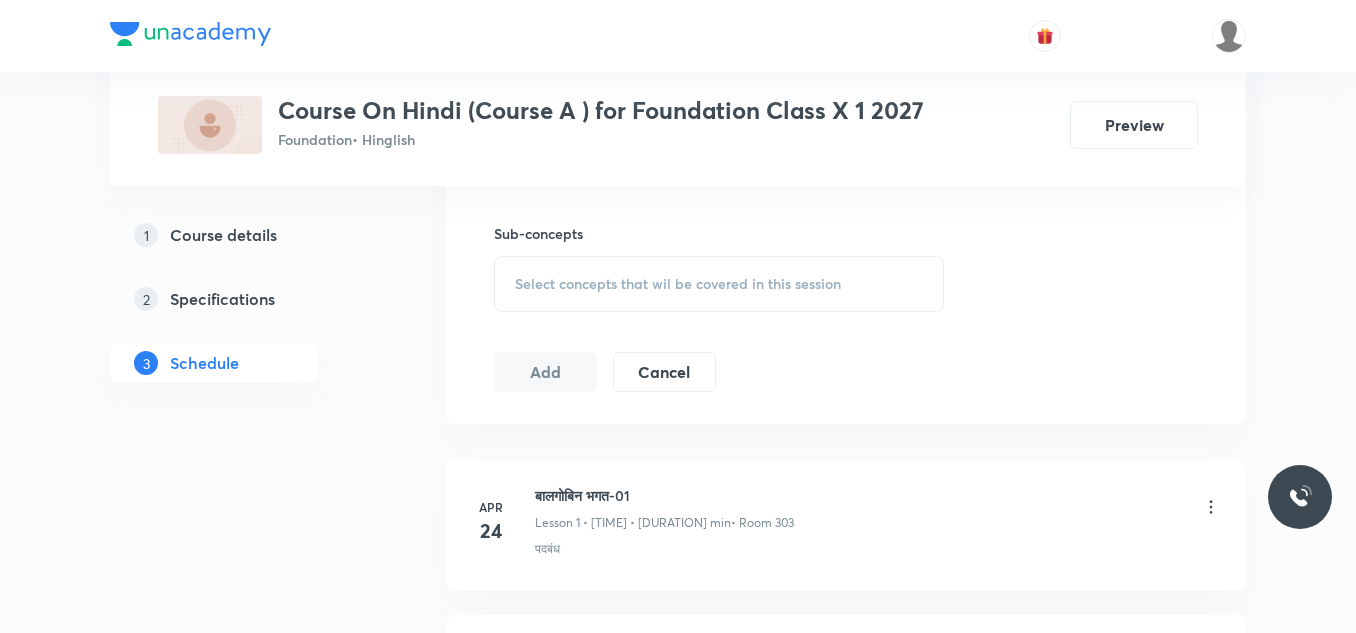 scroll, scrollTop: 977, scrollLeft: 0, axis: vertical 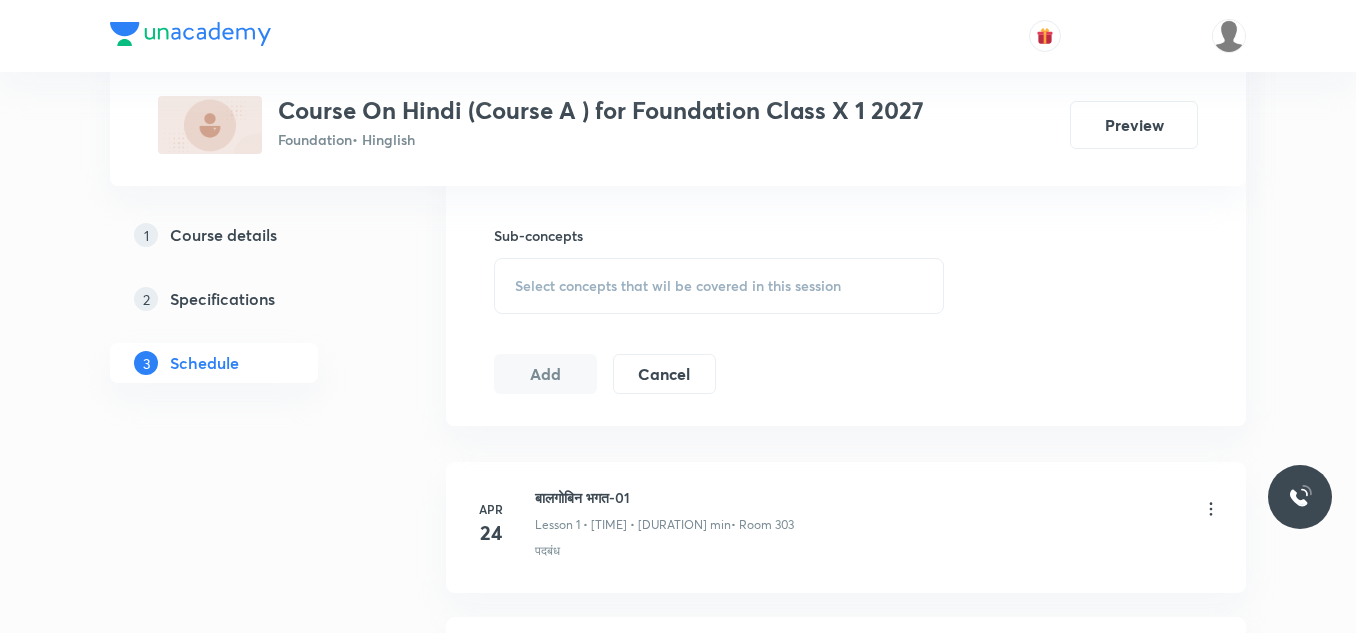 click on "Select concepts that wil be covered in this session" at bounding box center [678, 286] 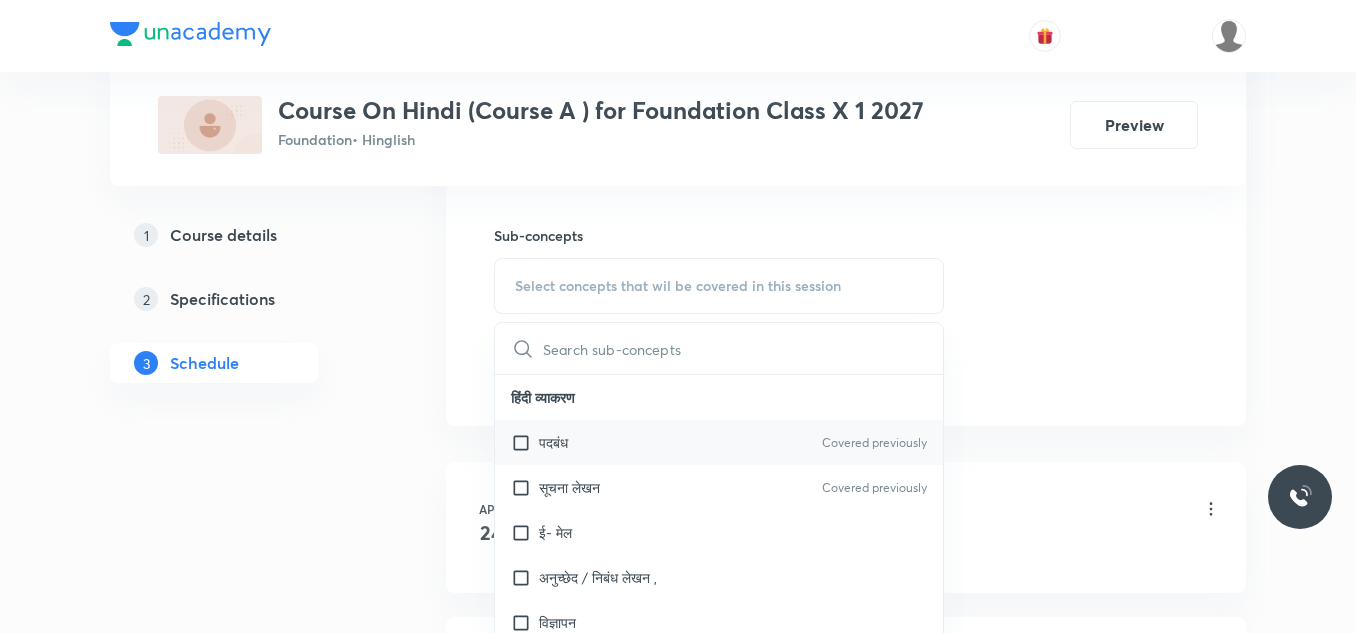 click on "पदबंध Covered previously" at bounding box center [719, 442] 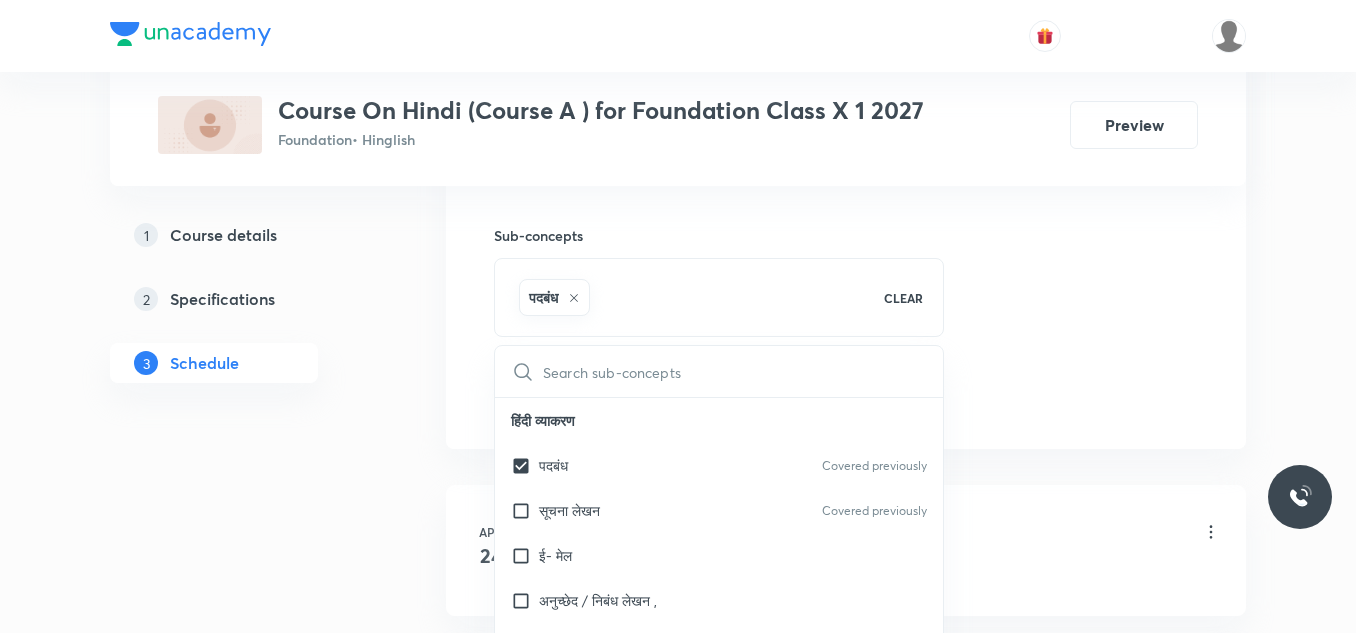 click on "Session 9 Live class Session title 7/99 पद - 01 ​ Schedule for [DATE], [TIME] ​ Duration (in minutes) [DURATION] ​   Session type Online Offline Room 301 Sub-concepts पदबंध CLEAR ​ हिंदी व्याकरण पदबंध Covered previously सूचना लेखन Covered previously ई-मेल  अनुच्छेद / निबंध लेखन , विज्ञापन  विलोम शब्द /पर्याय शब्द  गद्यांश (पठित /अपठित ) पत्र लेखन  मुहावरे  उपसर्ग / प्रत्यय ,Test समास  रचना के आधार पर वाक्य रुपान्तण  अनुस्वार /अनुनासिक  वर्ण विचार / सामान्य  निपात  विस्मयादी बोधक  समुच्चय बोधक  सम्बन्ध बोधक  क्रिया विशेषण  तोप" at bounding box center [846, -64] 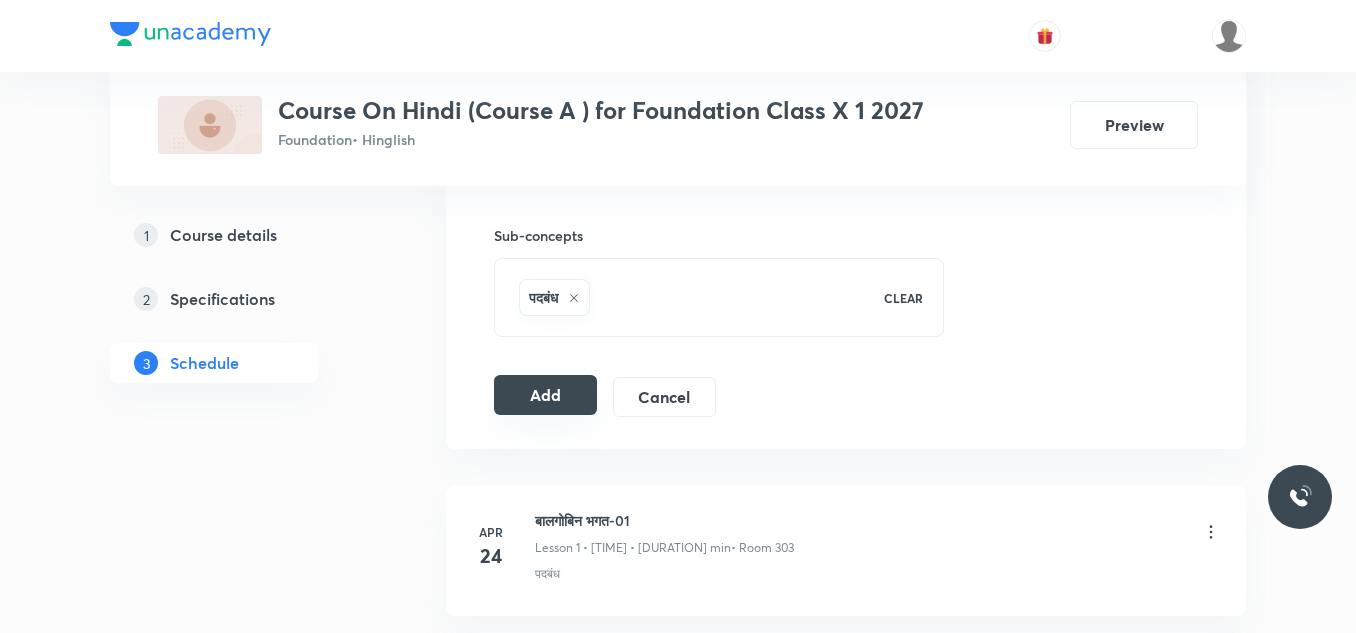 click on "Add" at bounding box center (545, 395) 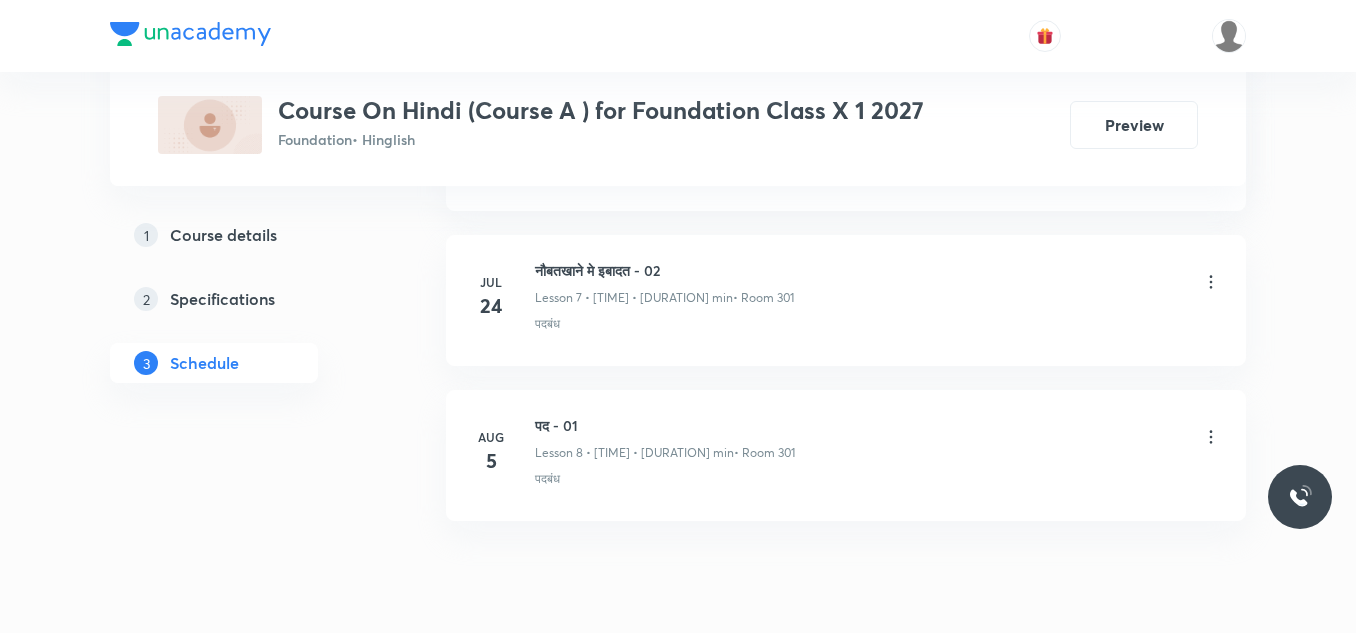 scroll, scrollTop: 2156, scrollLeft: 0, axis: vertical 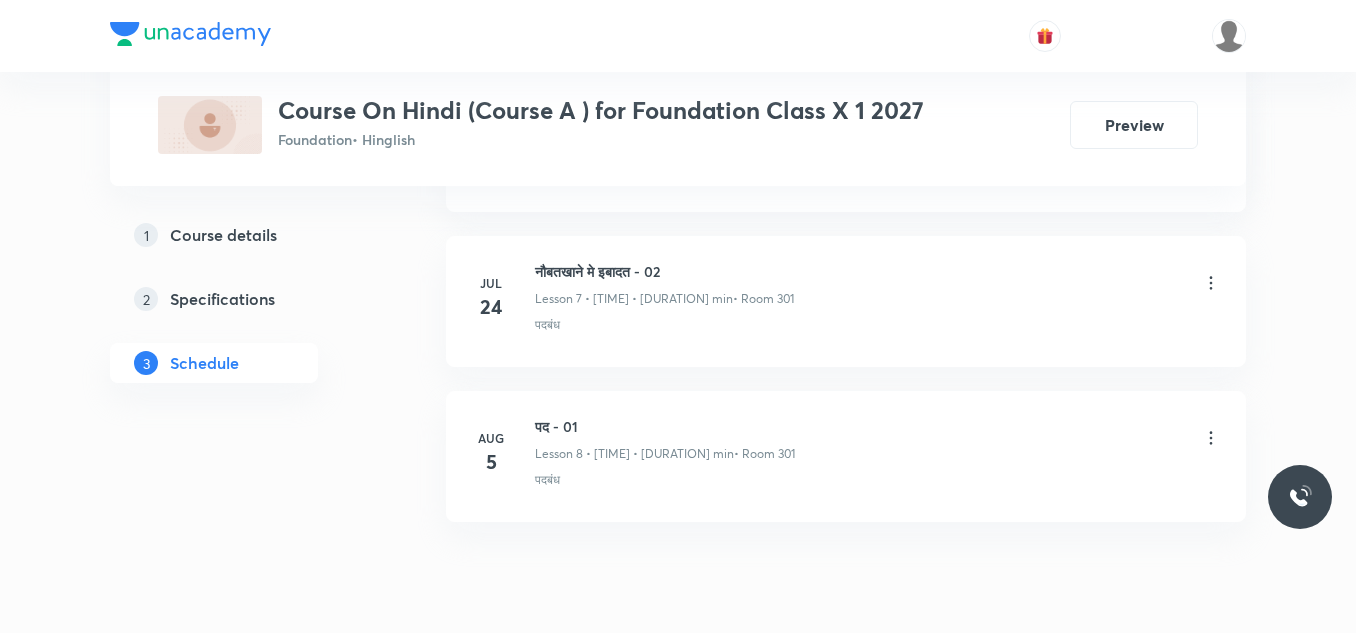 click 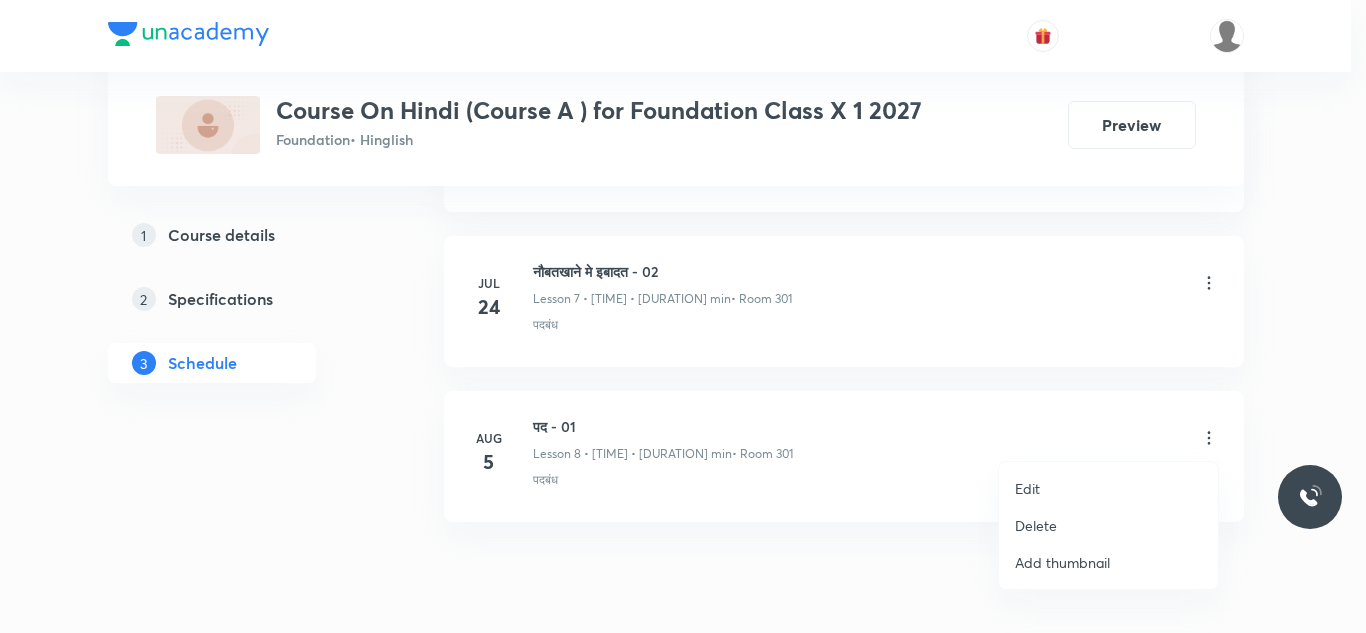 click on "Delete" at bounding box center [1036, 525] 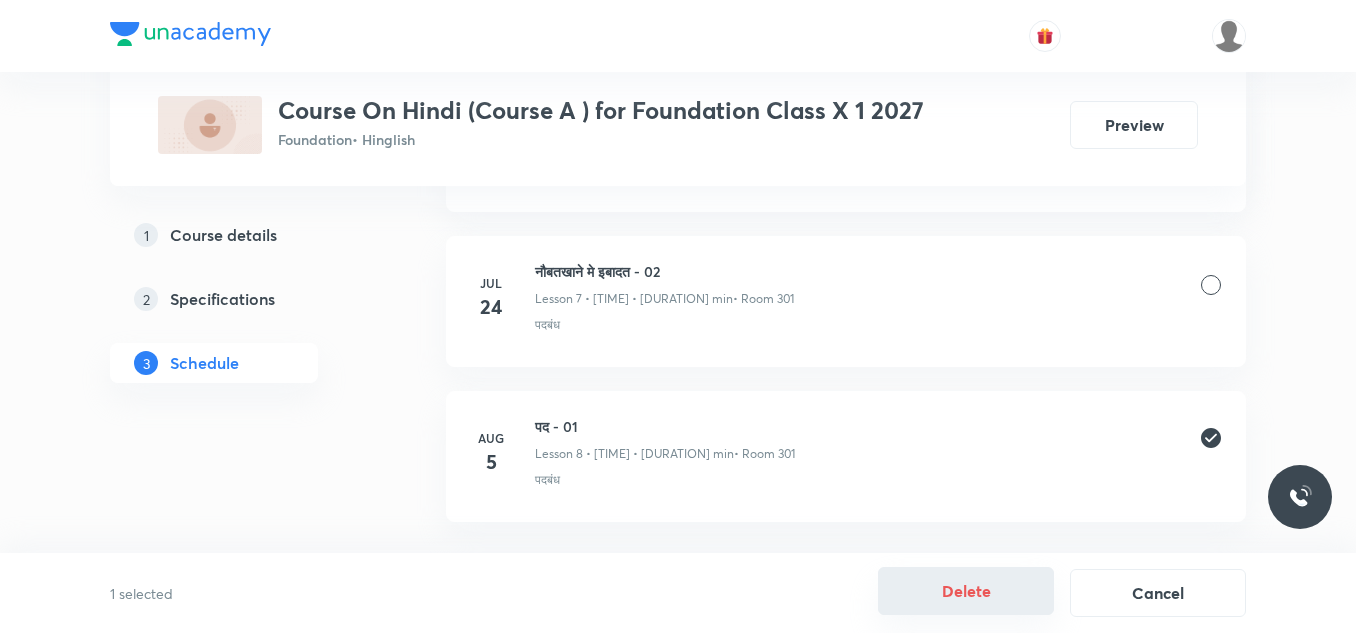 click on "Delete" at bounding box center (966, 591) 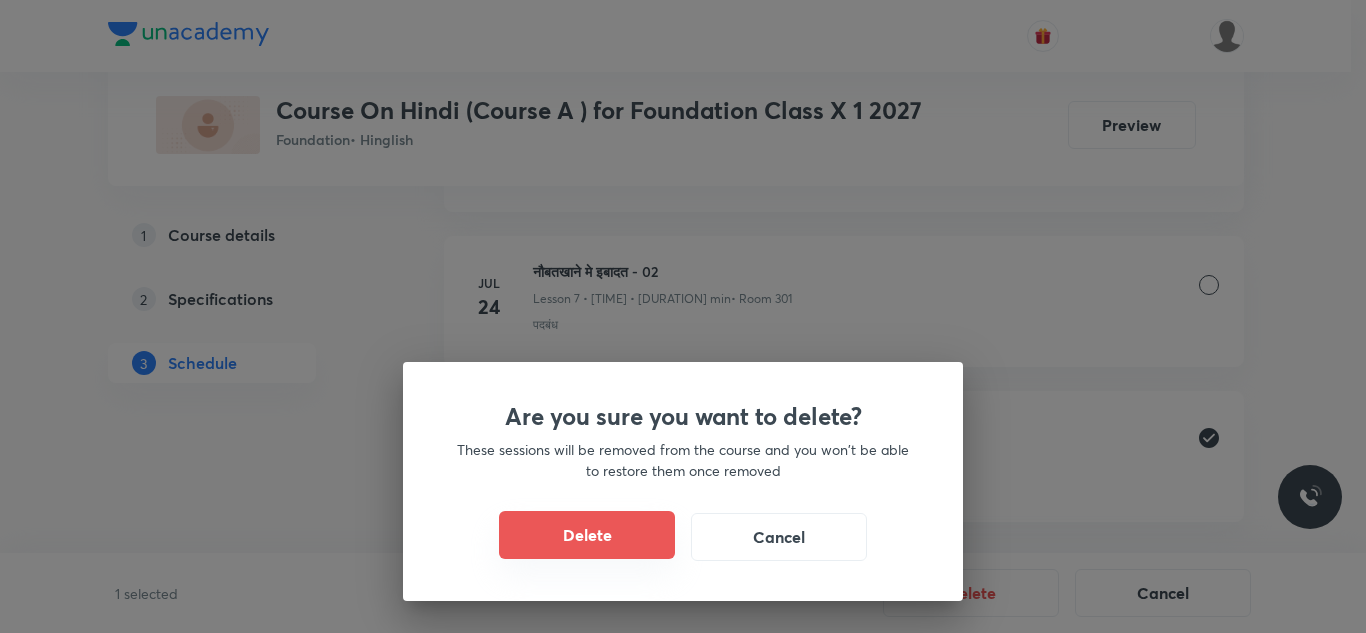 click on "Delete" at bounding box center [587, 535] 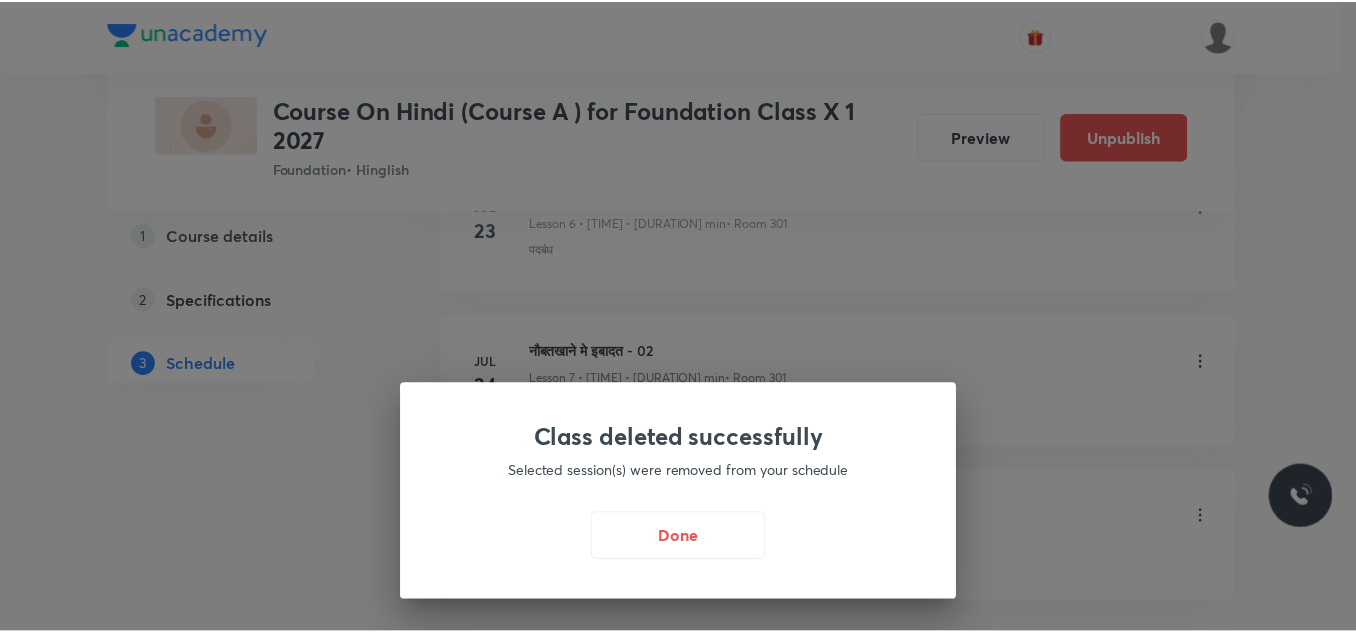 scroll, scrollTop: 2103, scrollLeft: 0, axis: vertical 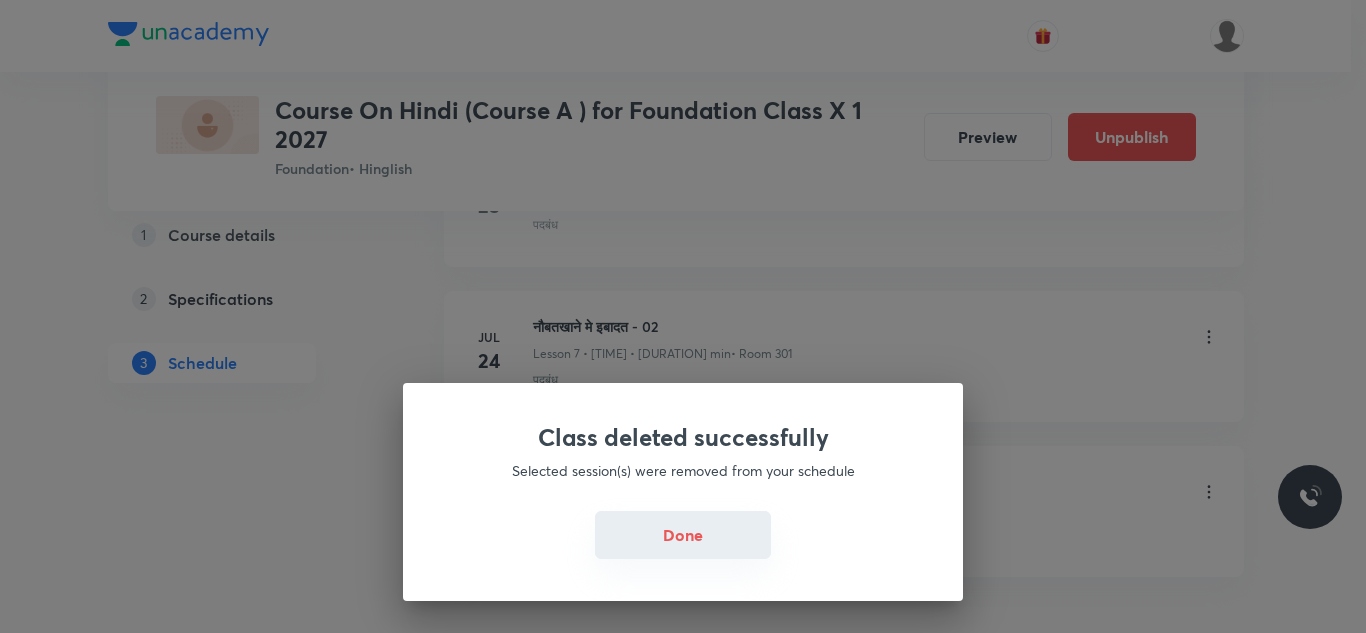 click on "Done" at bounding box center [683, 535] 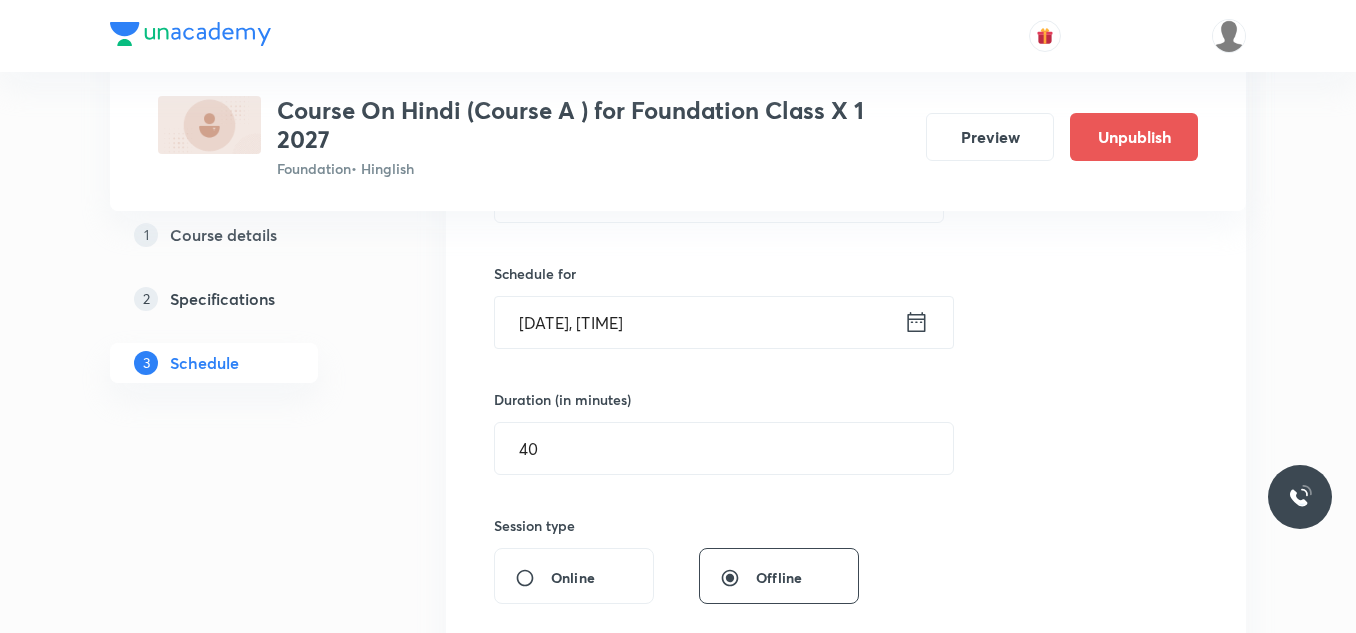 scroll, scrollTop: 440, scrollLeft: 0, axis: vertical 